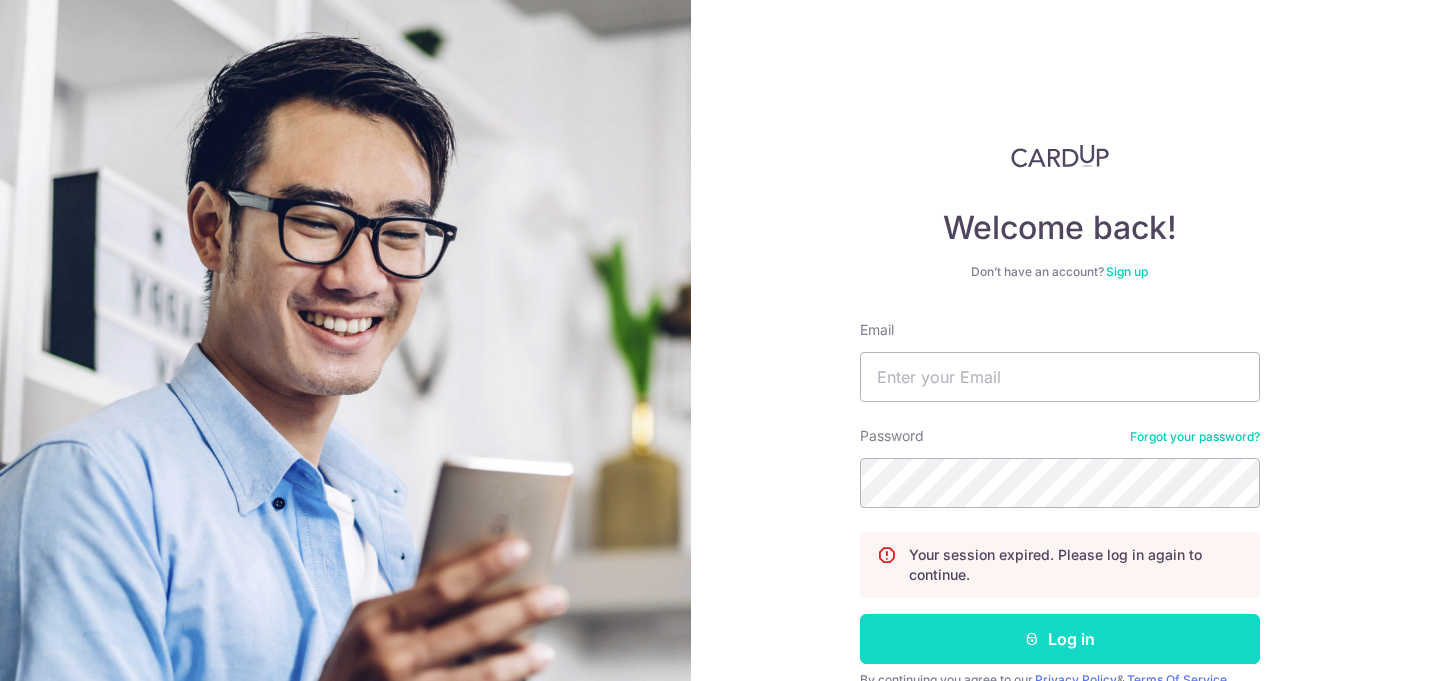 scroll, scrollTop: 0, scrollLeft: 0, axis: both 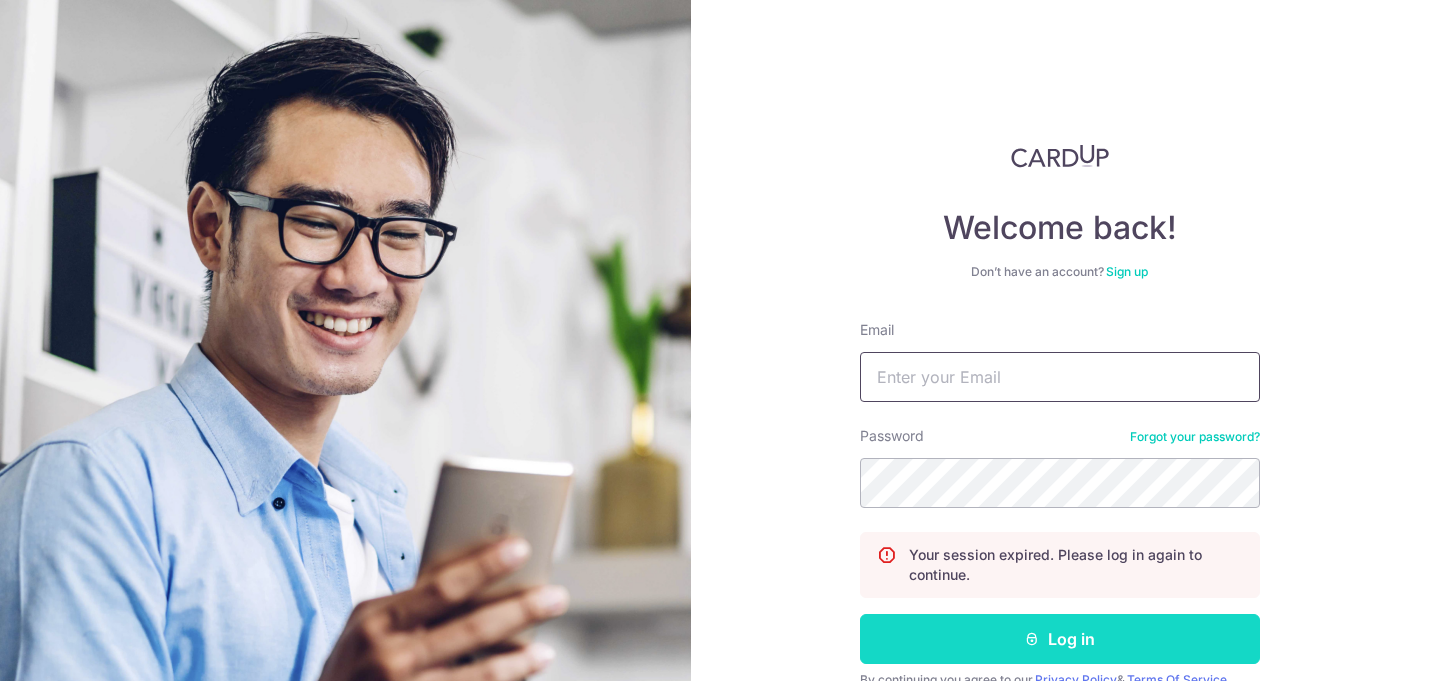 type on "nwktravis@gmail.com" 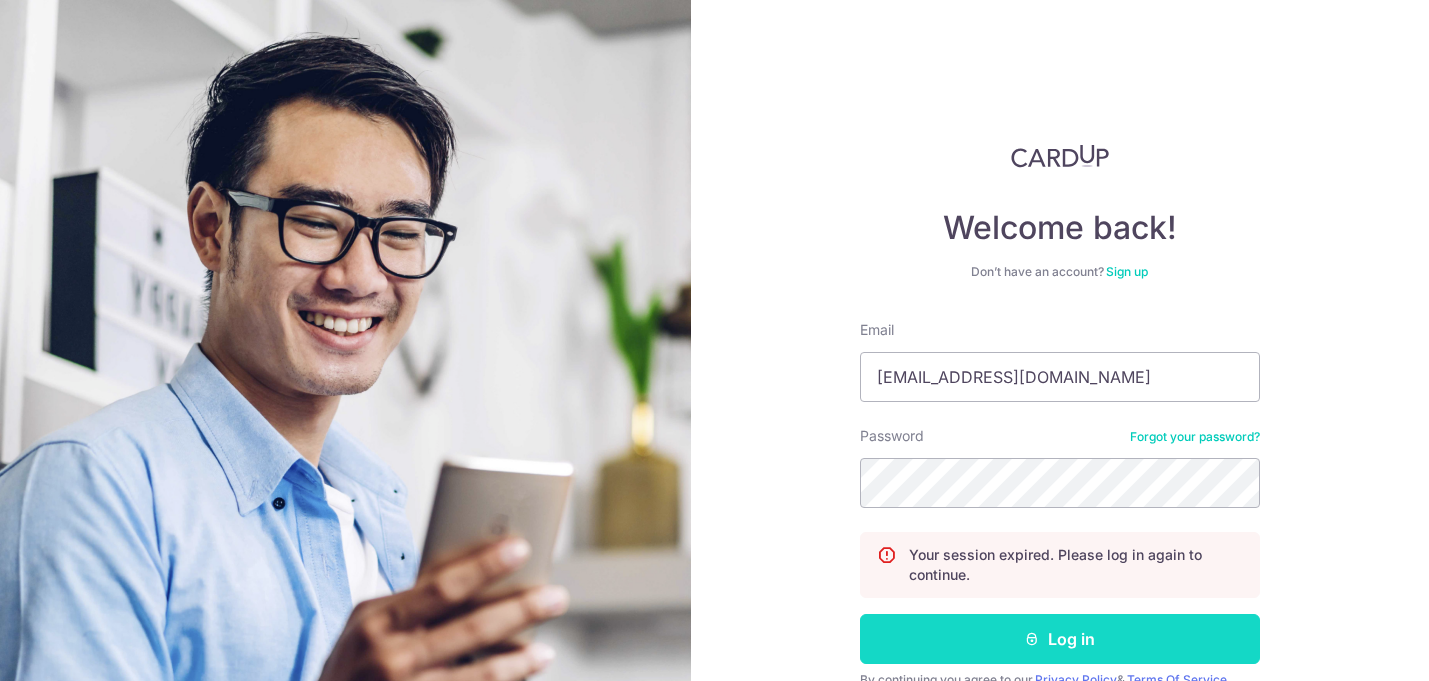 click on "Log in" at bounding box center (1060, 639) 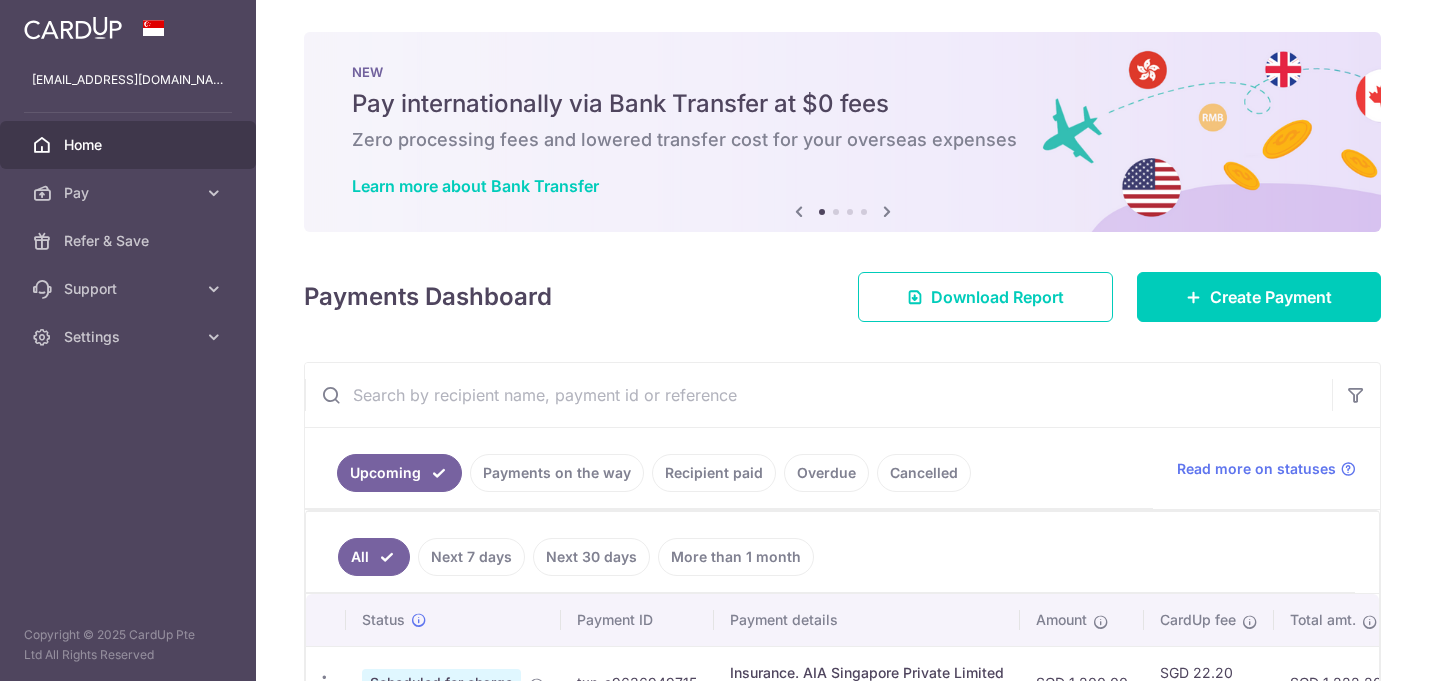 scroll, scrollTop: 0, scrollLeft: 0, axis: both 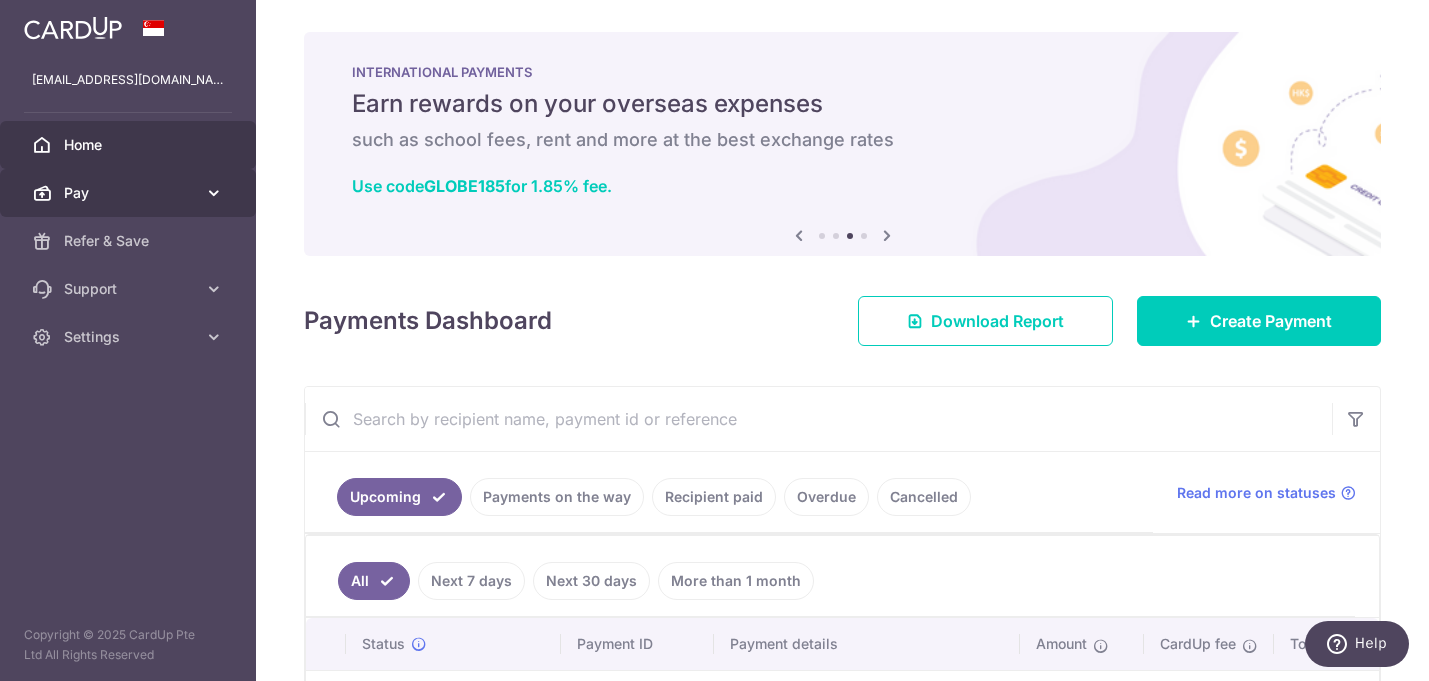 click on "Pay" at bounding box center (128, 193) 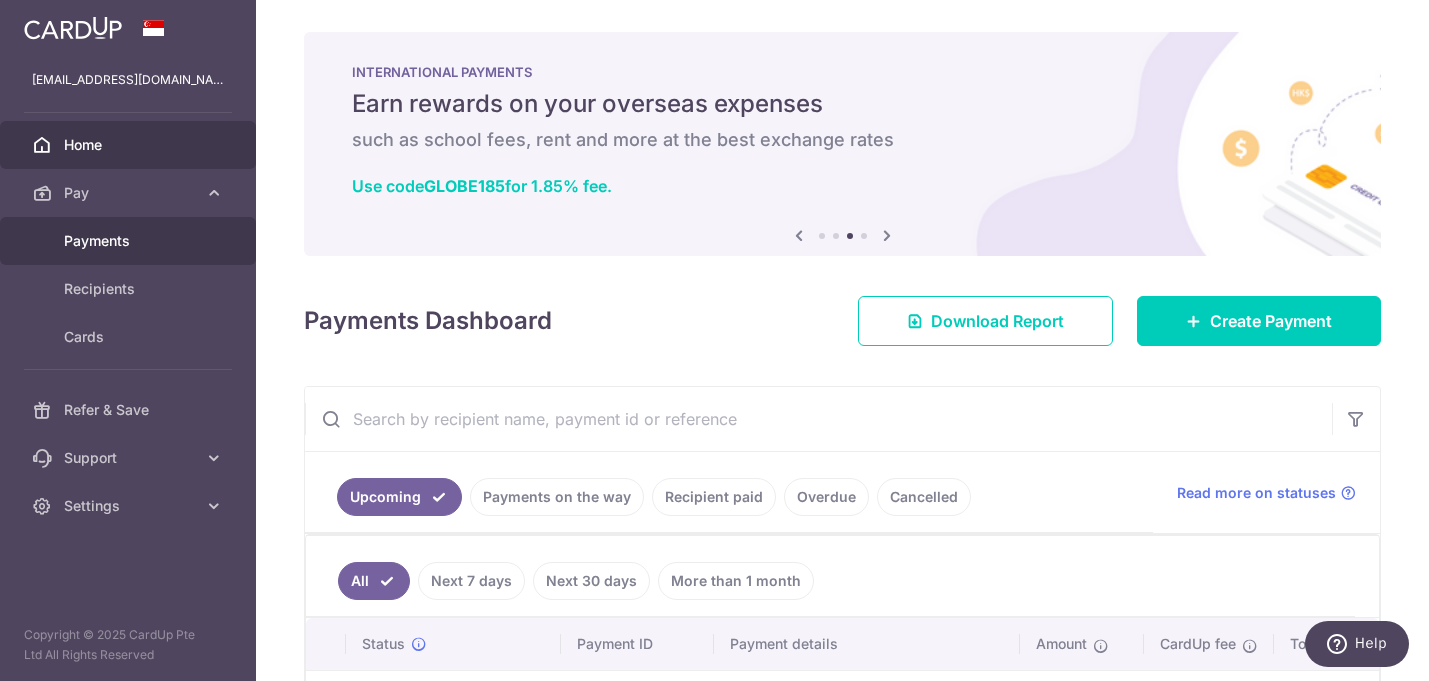 click on "Payments" at bounding box center (130, 241) 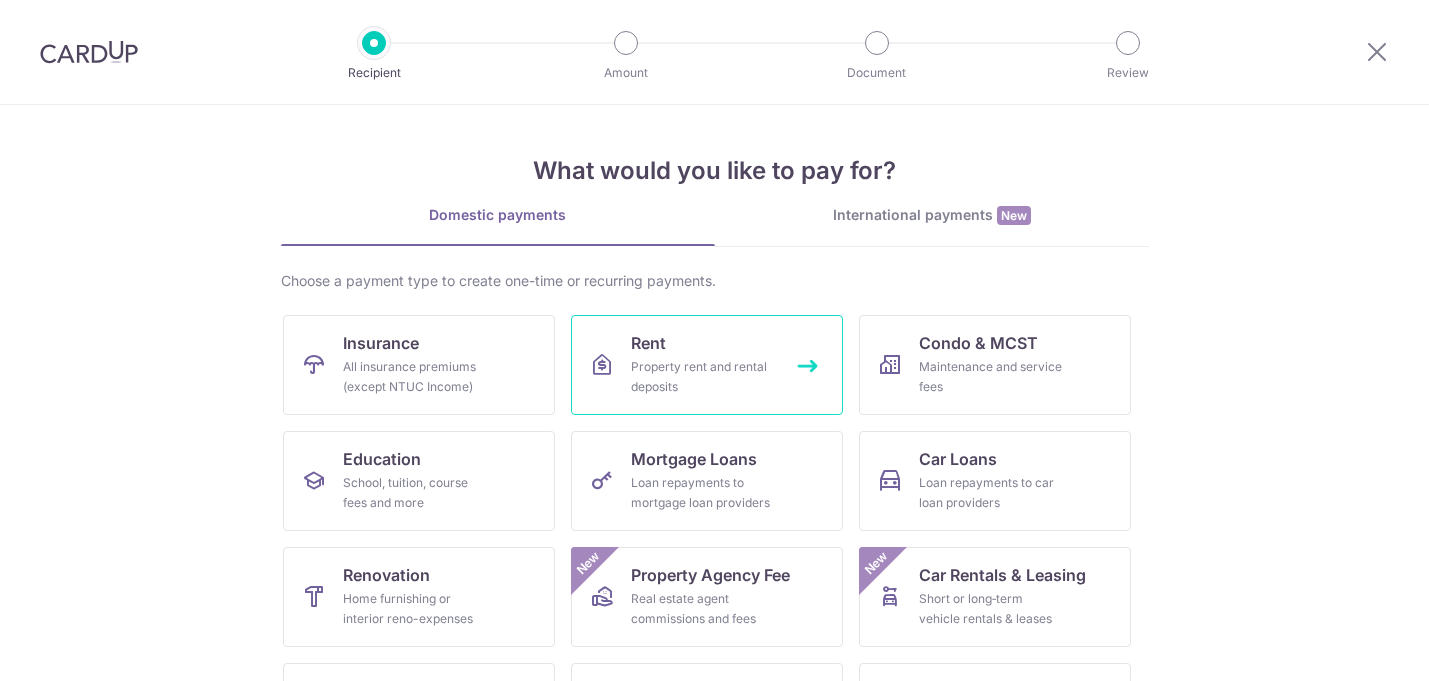 scroll, scrollTop: 0, scrollLeft: 0, axis: both 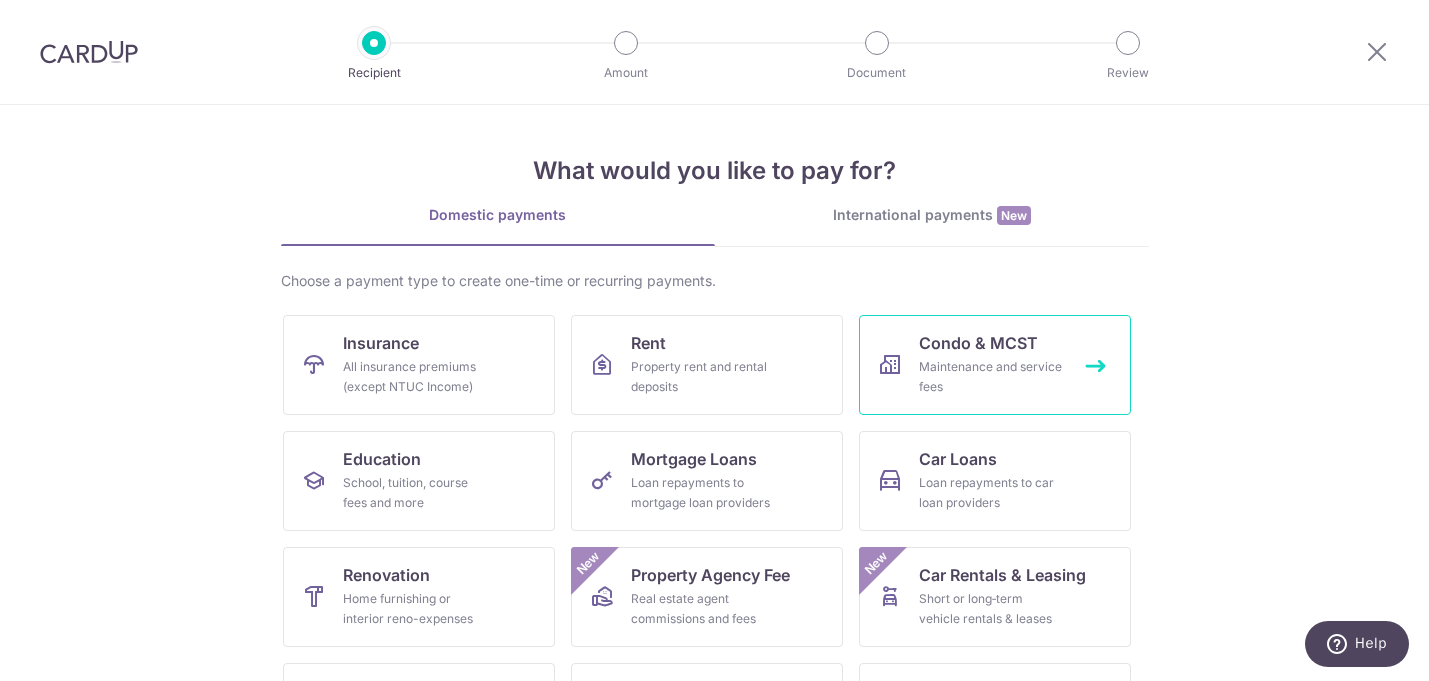 click on "Maintenance and service fees" at bounding box center (991, 377) 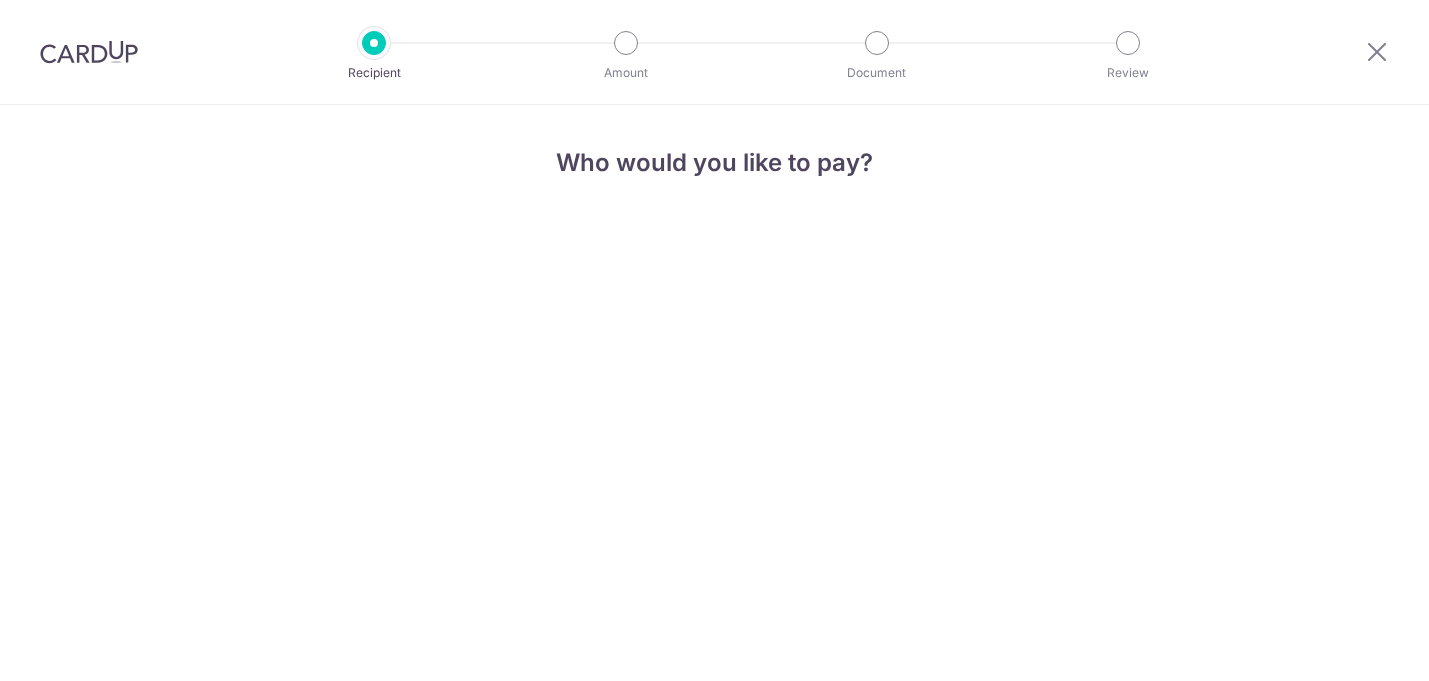 scroll, scrollTop: 0, scrollLeft: 0, axis: both 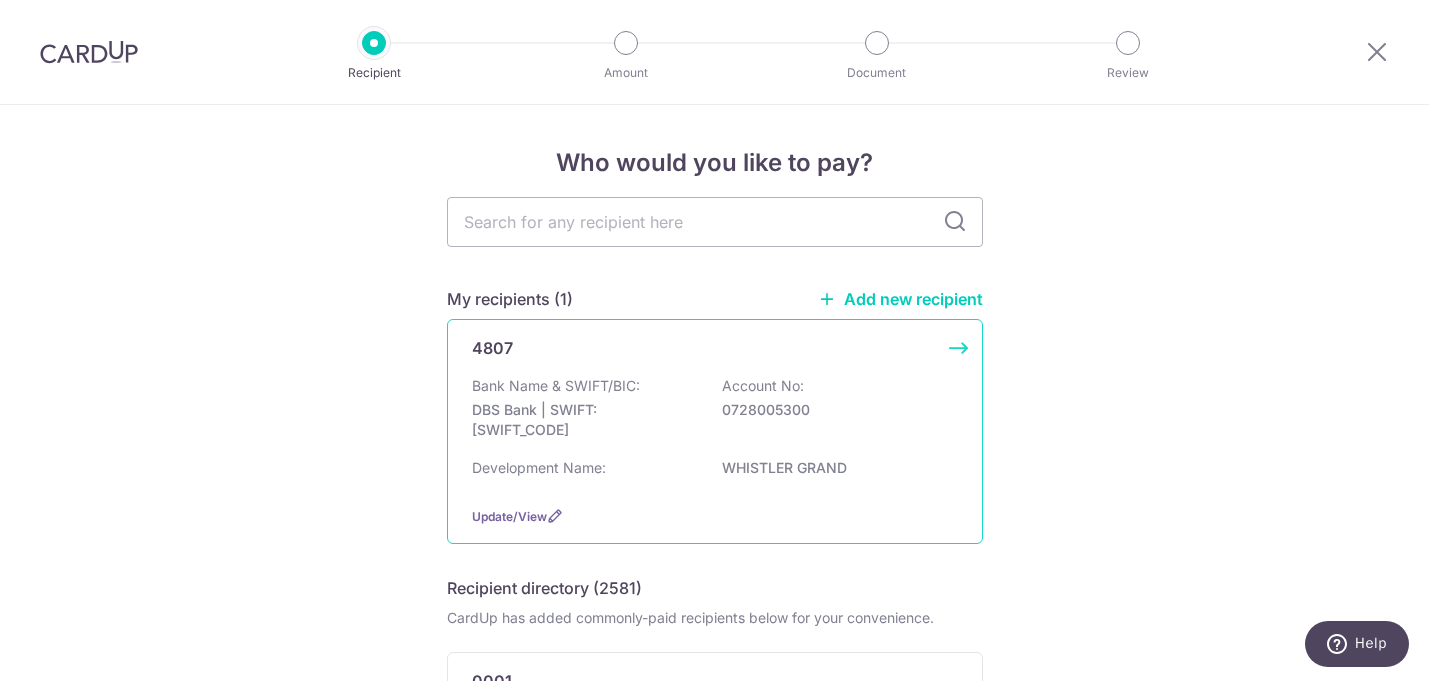 click on "4807" at bounding box center [703, 348] 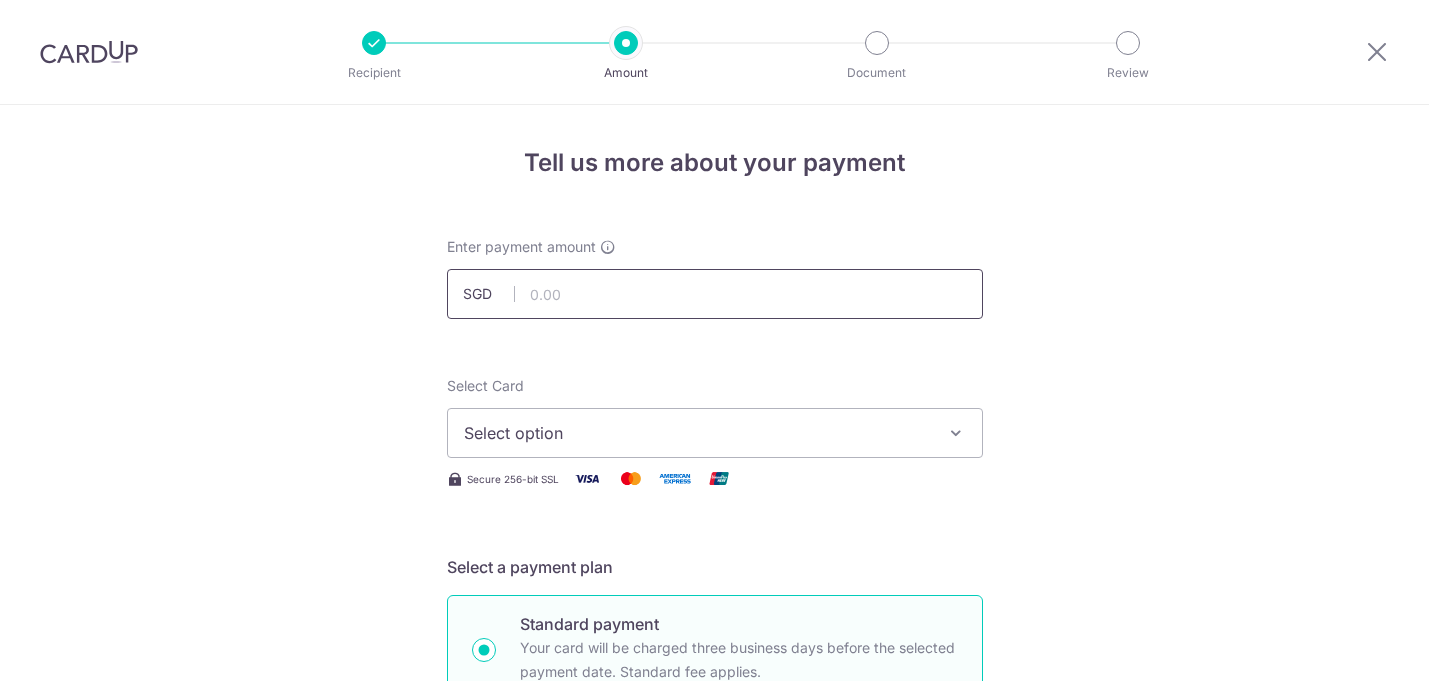 scroll, scrollTop: 0, scrollLeft: 0, axis: both 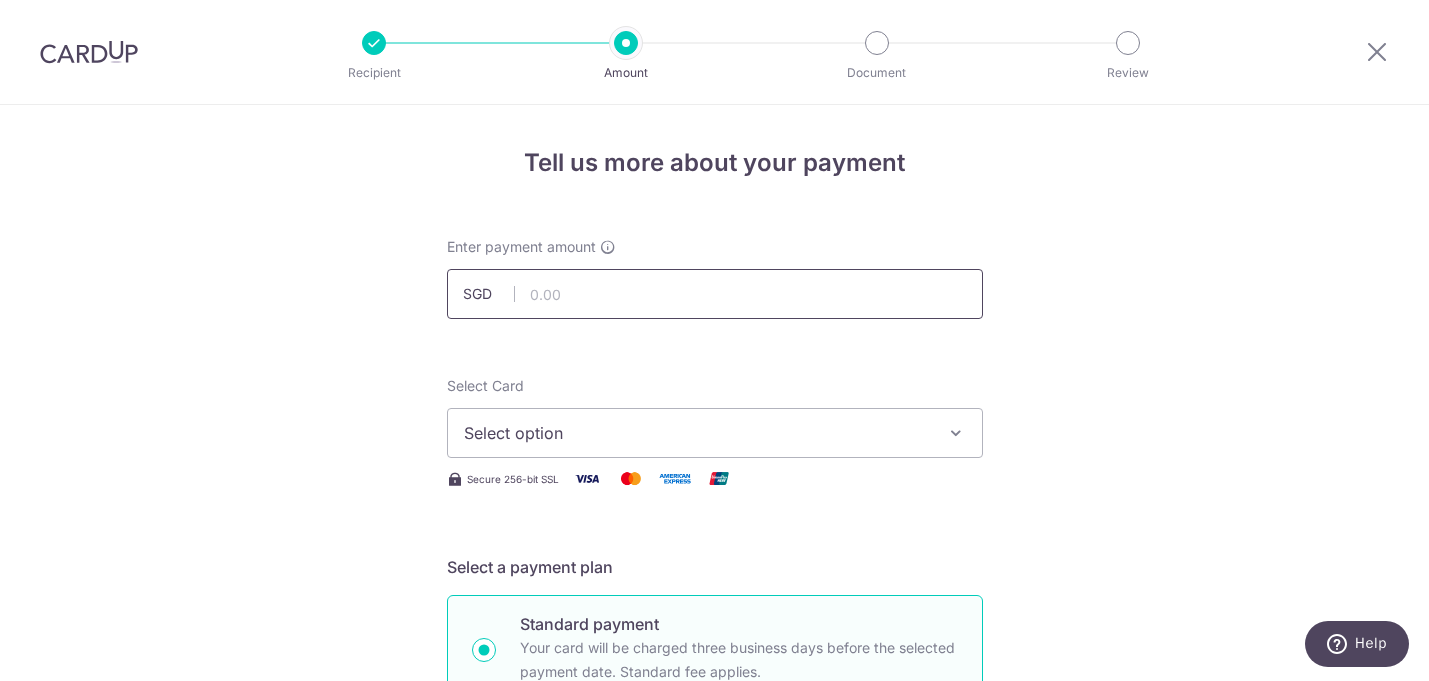 click at bounding box center (715, 294) 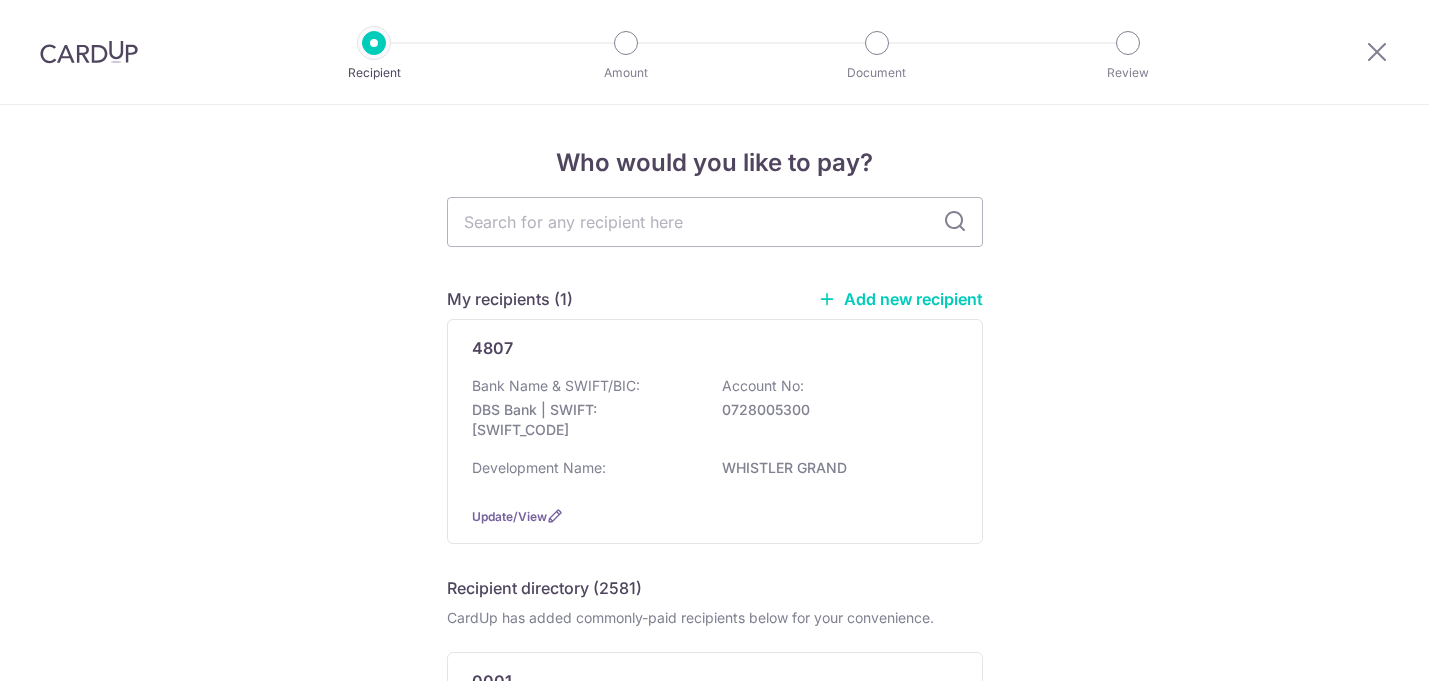scroll, scrollTop: 0, scrollLeft: 0, axis: both 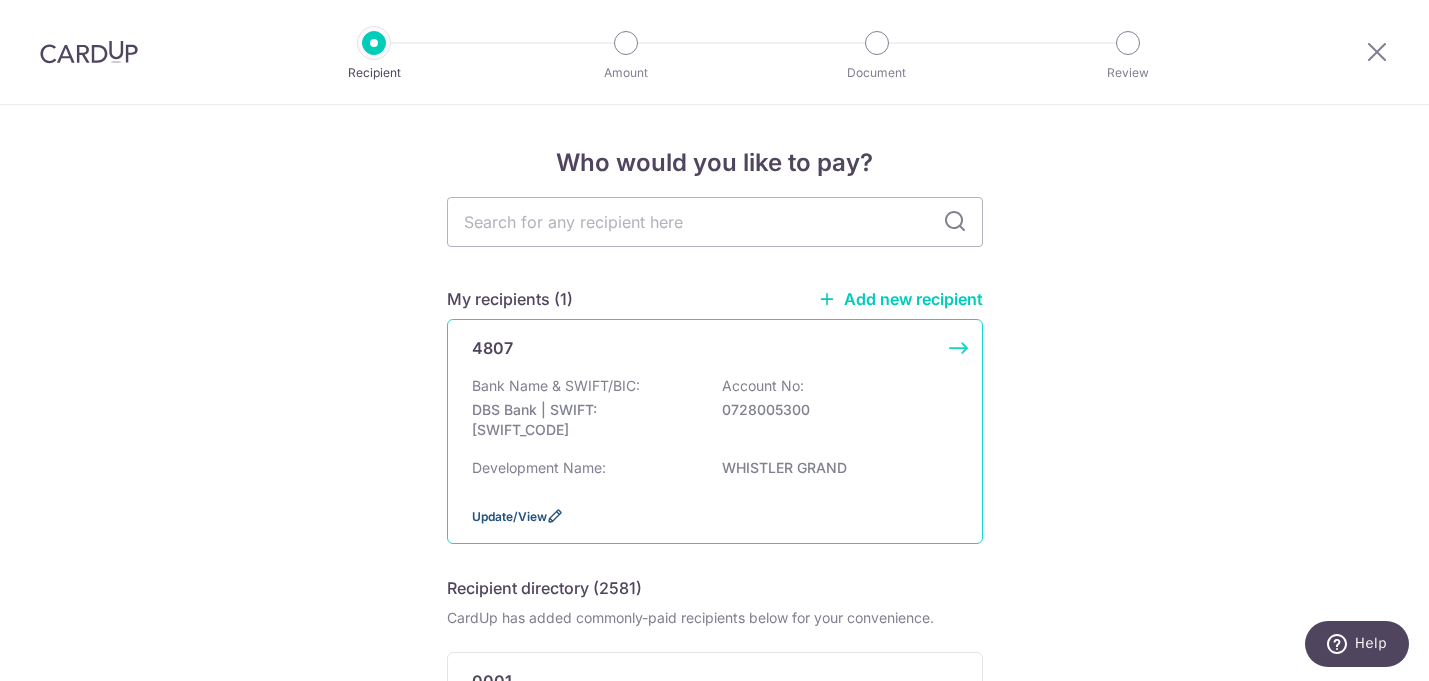 click at bounding box center (555, 516) 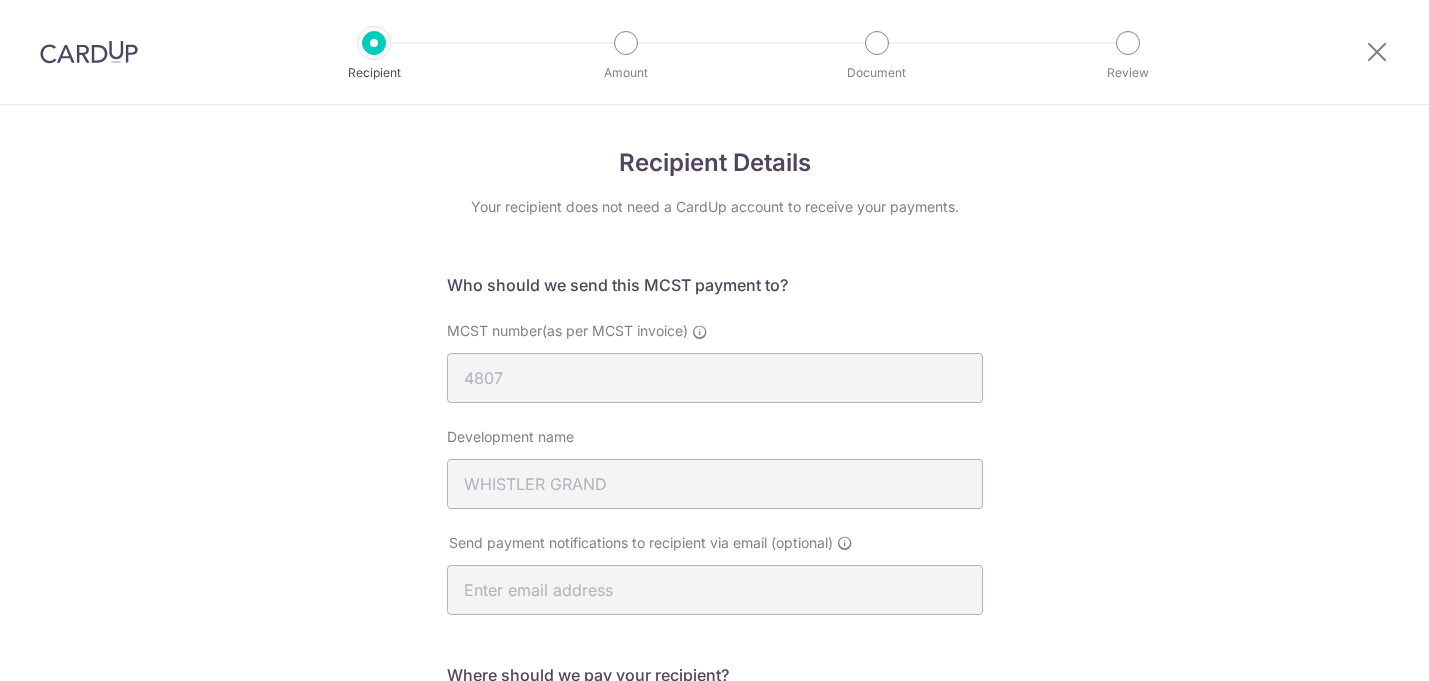 scroll, scrollTop: 0, scrollLeft: 0, axis: both 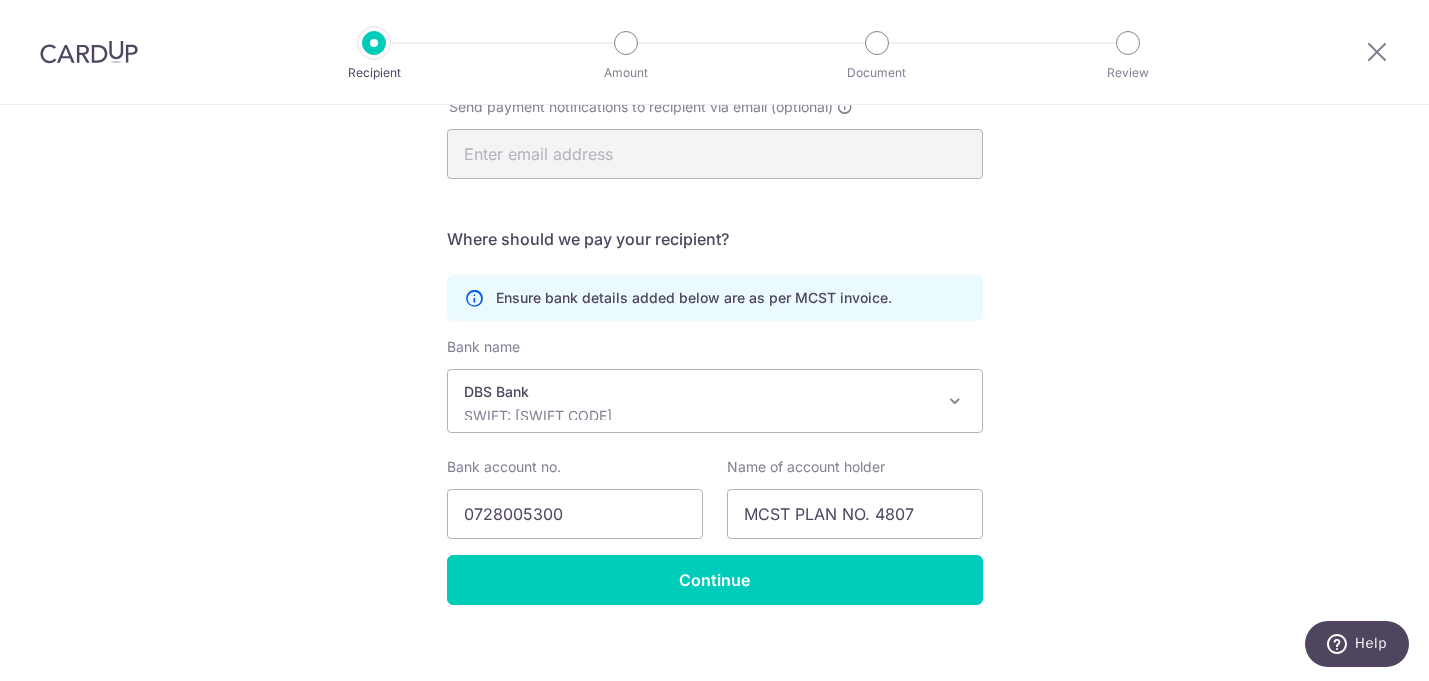 click on "Recipient Details
Your recipient does not need a CardUp account to receive your payments.
Who should we send this MCST payment to?
MCST number(as per MCST invoice)
4807
Development name
WHISTLER GRAND
Send payment notifications to recipient via email (optional)
translation missing: [DOMAIN_NAME] key
URL" at bounding box center [714, 184] 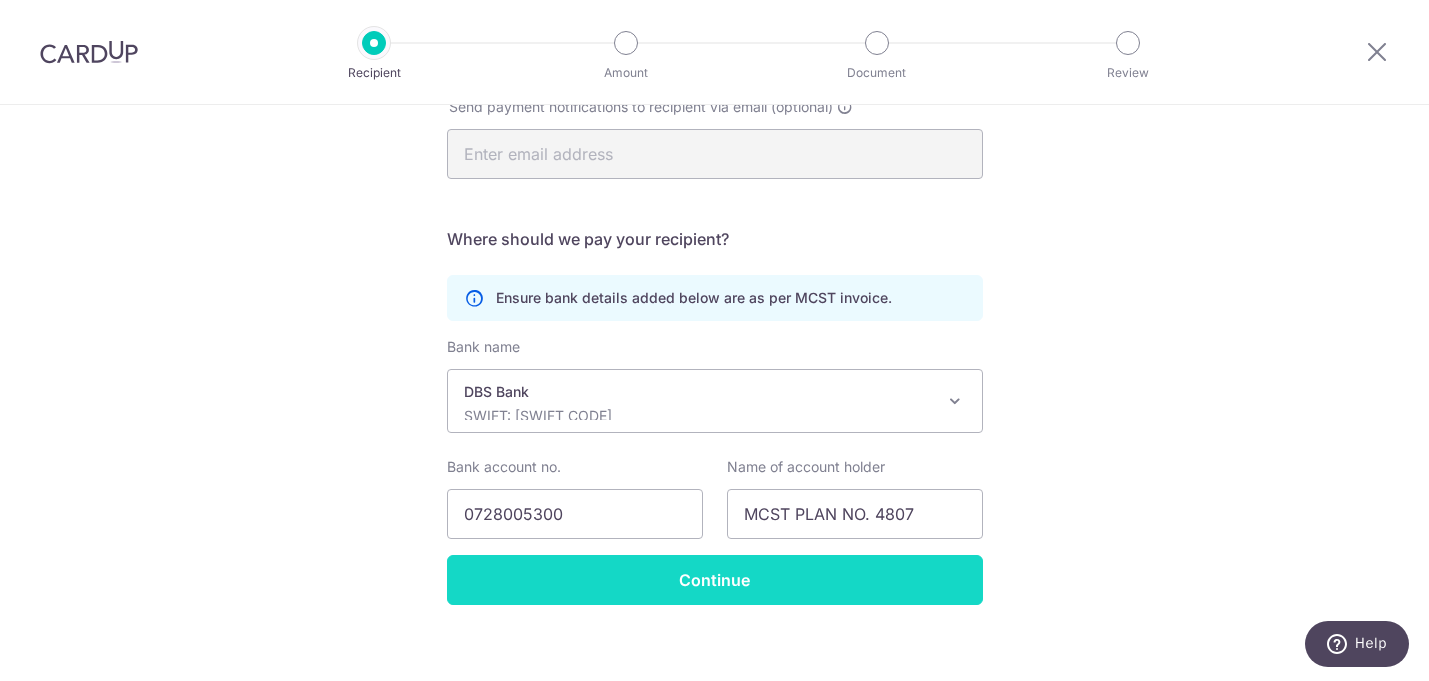 click on "Continue" at bounding box center (715, 580) 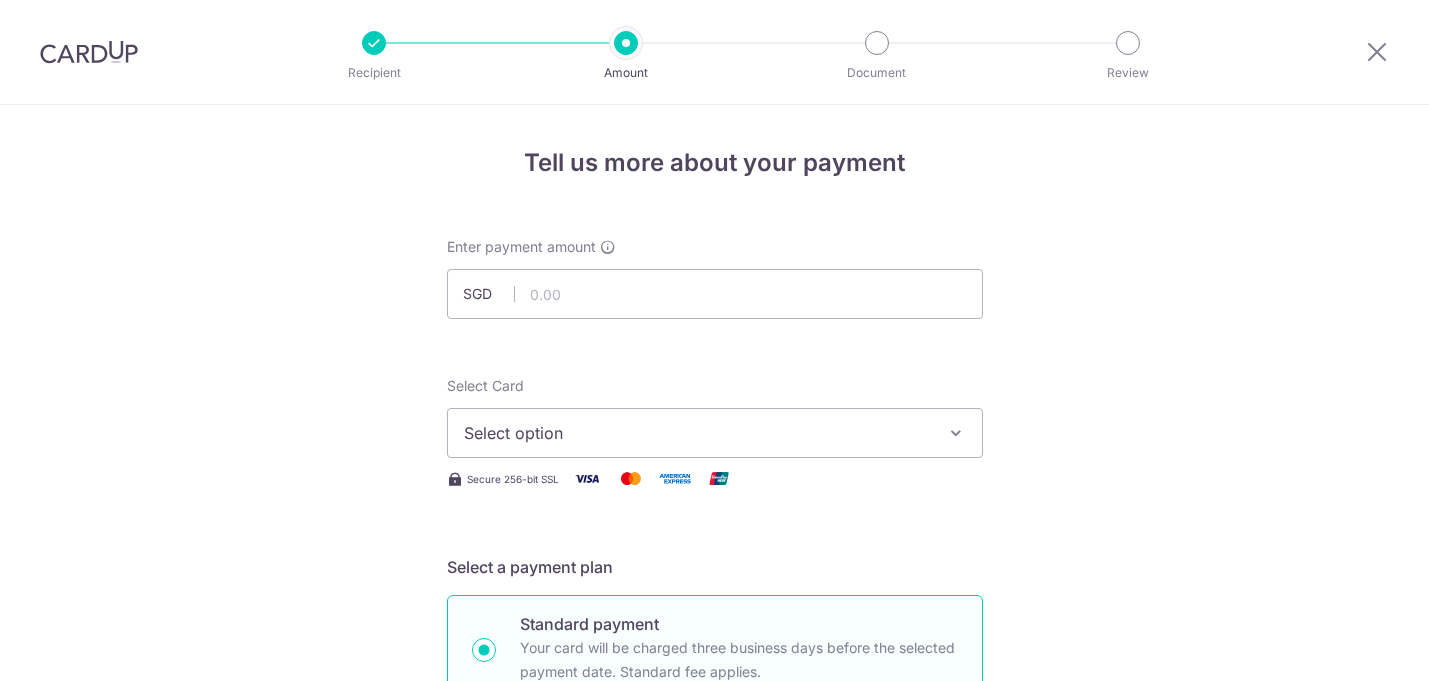 scroll, scrollTop: 0, scrollLeft: 0, axis: both 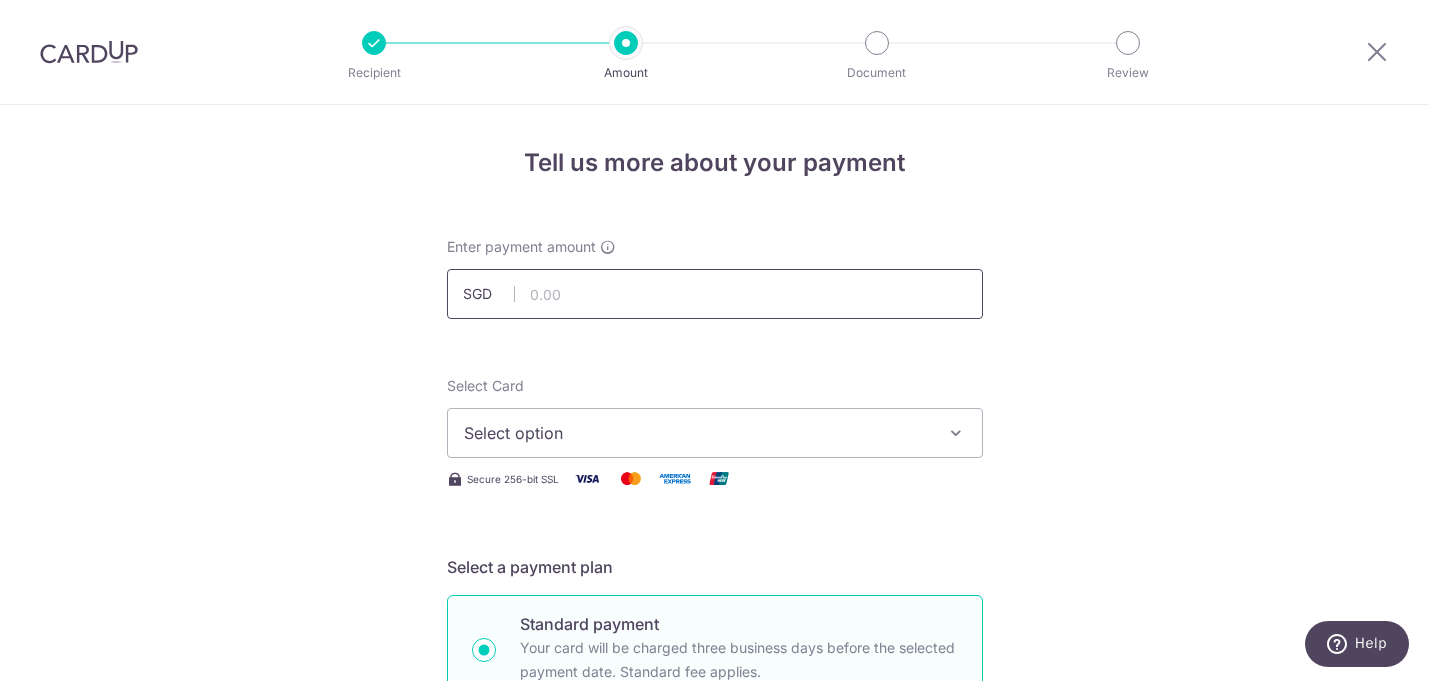 click at bounding box center (715, 294) 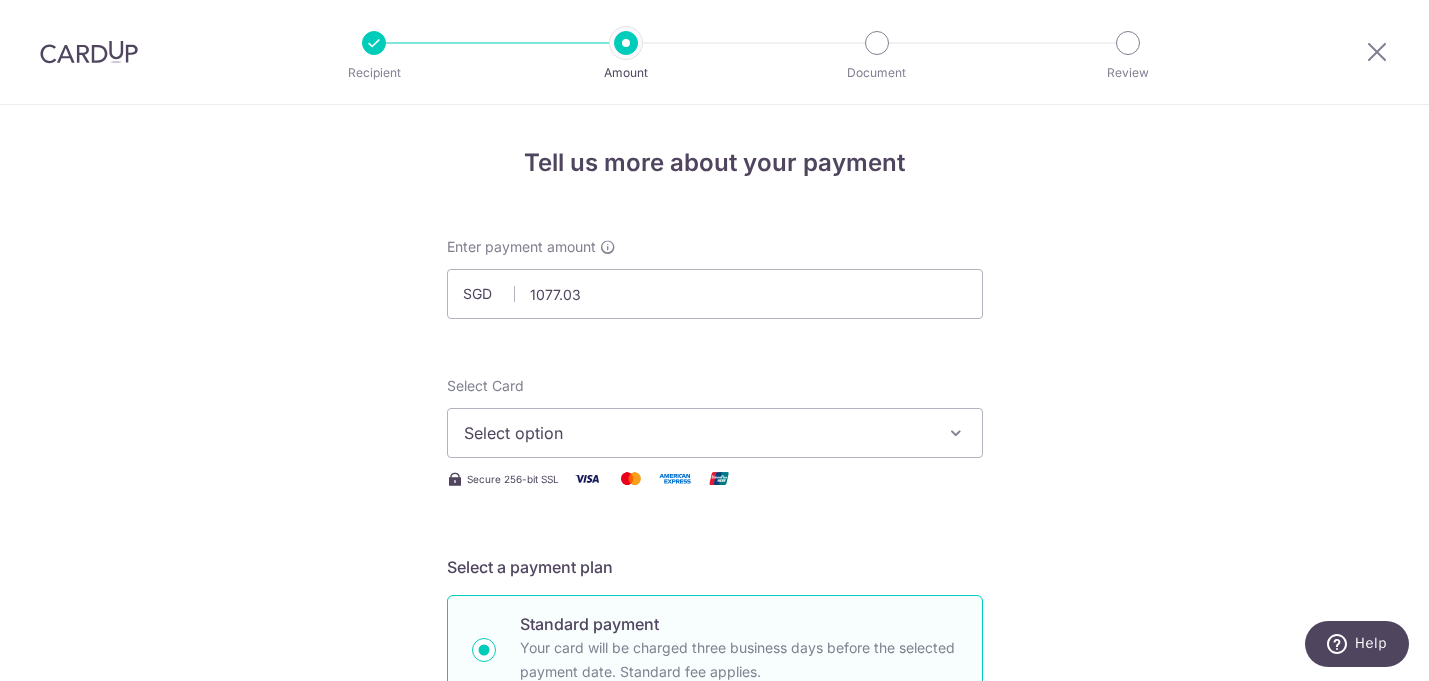 type on "1,077.03" 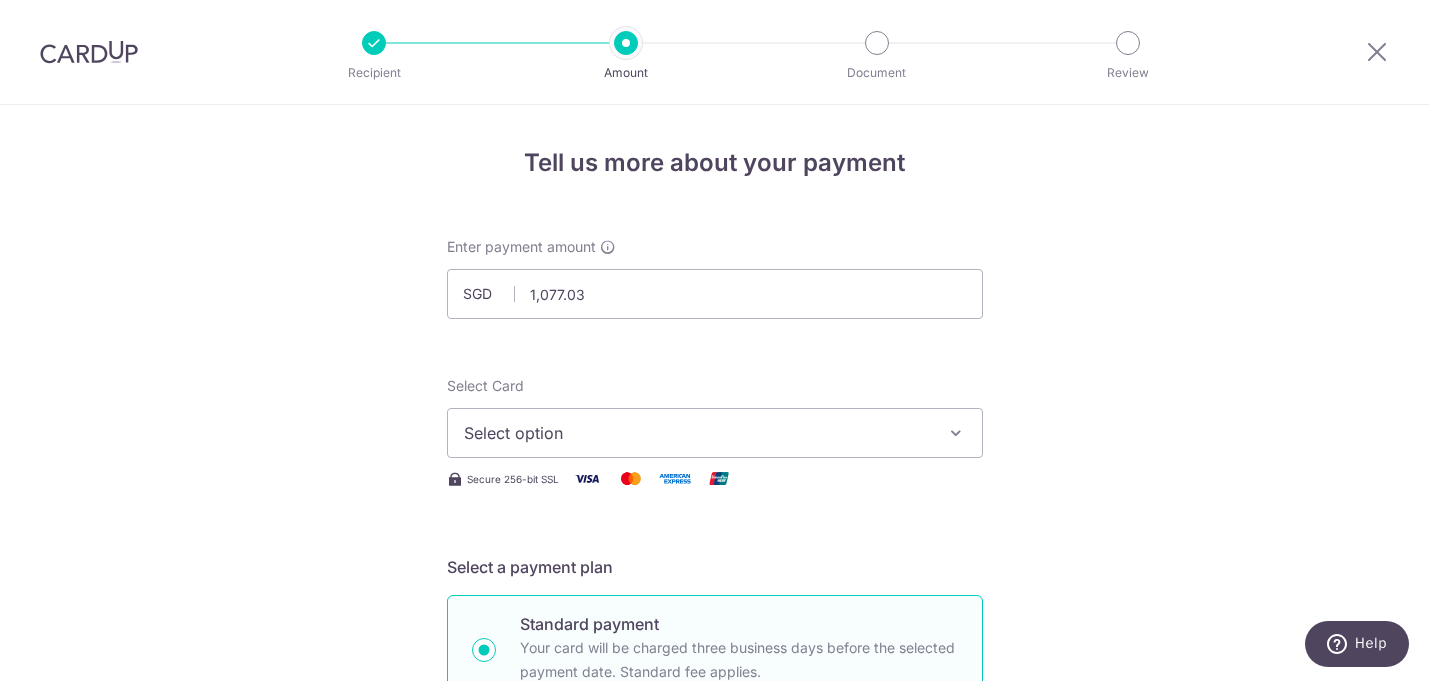 click on "Select Card
Select option
Add credit card
Your Cards
**** 8390
**** 3904" at bounding box center (715, 417) 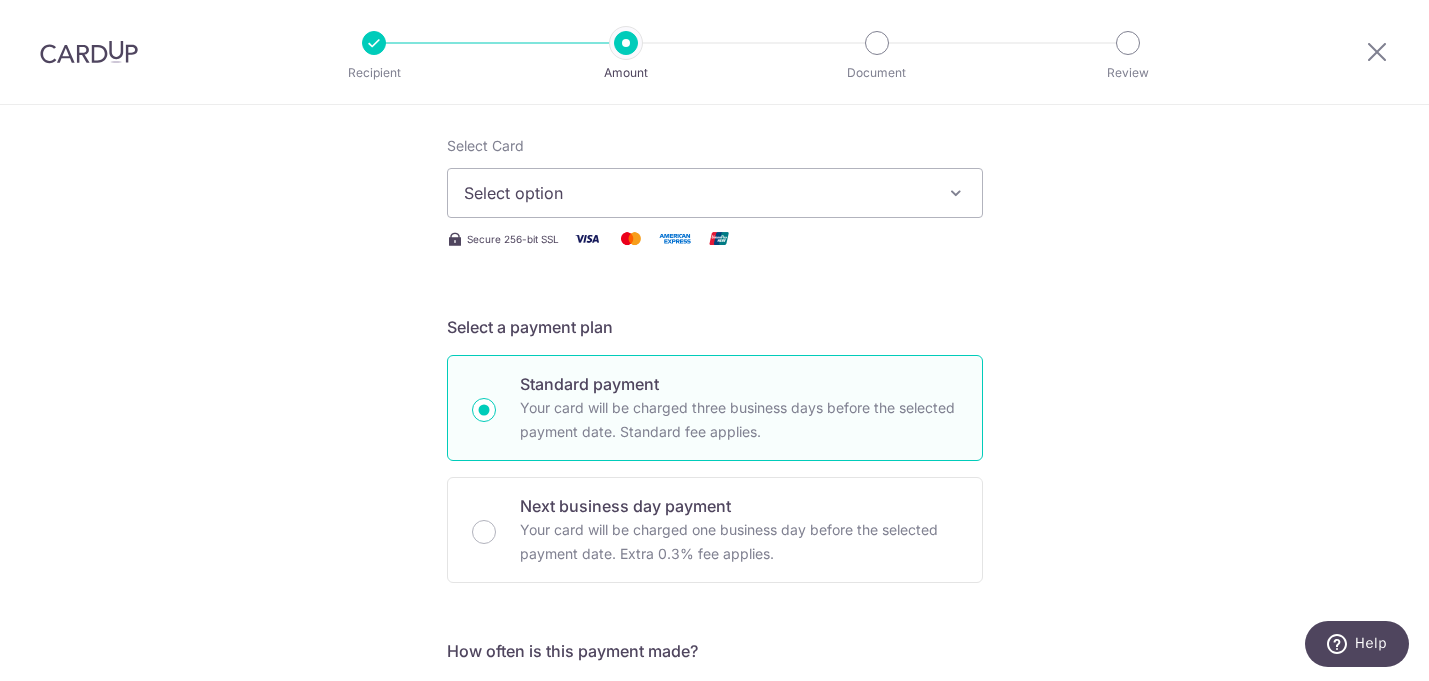scroll, scrollTop: 261, scrollLeft: 0, axis: vertical 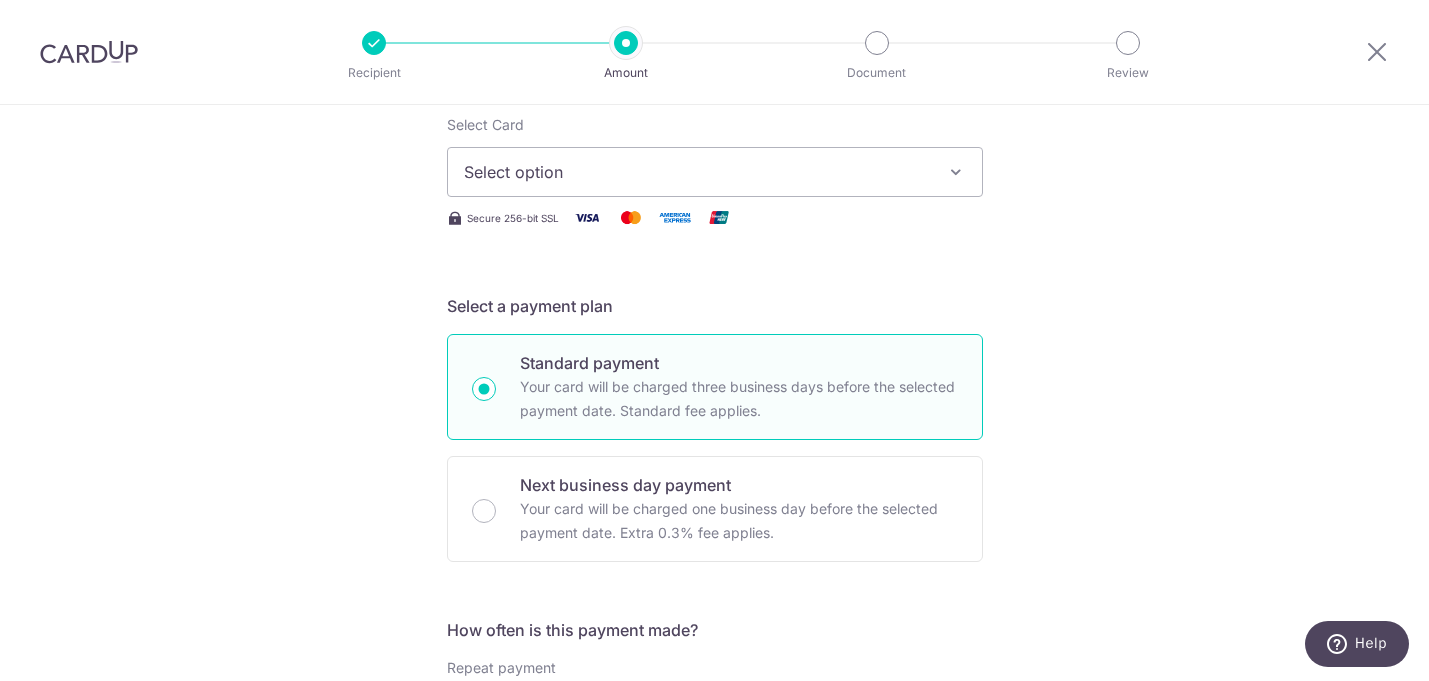 click at bounding box center (956, 172) 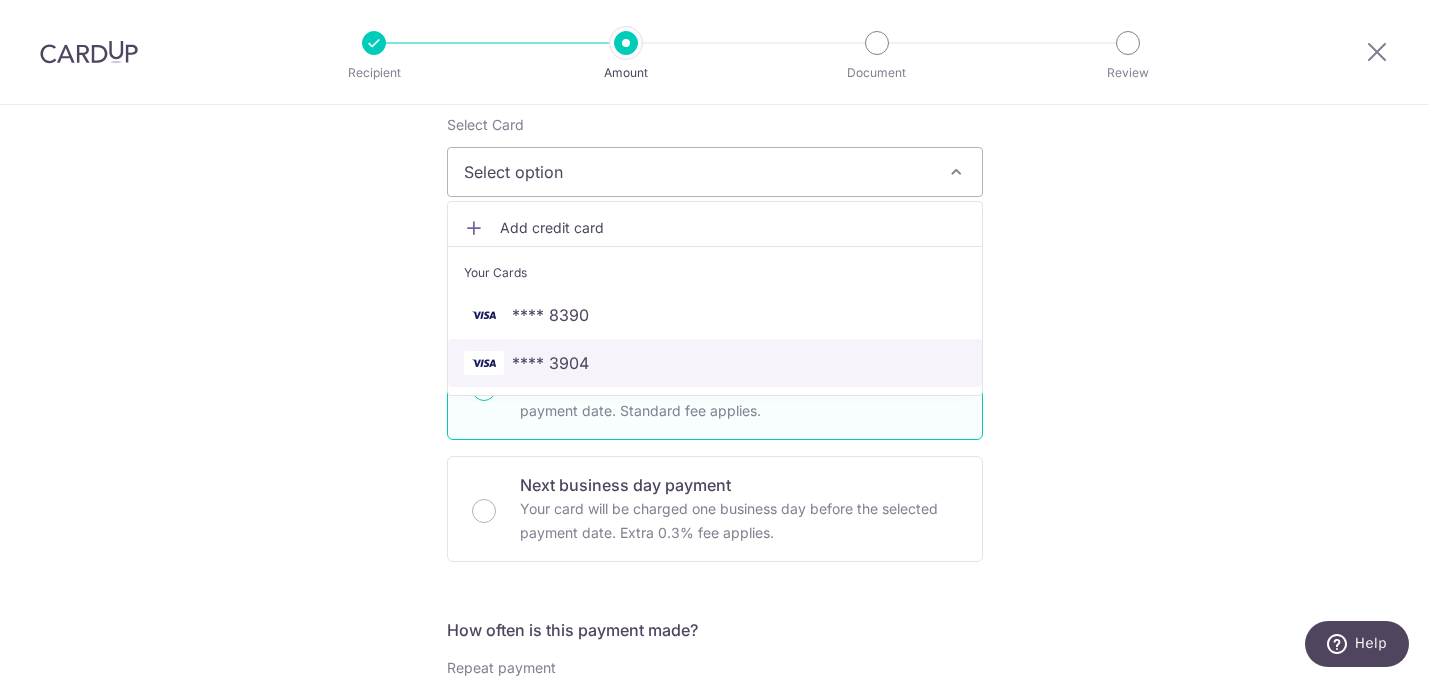 click on "**** 3904" at bounding box center (715, 363) 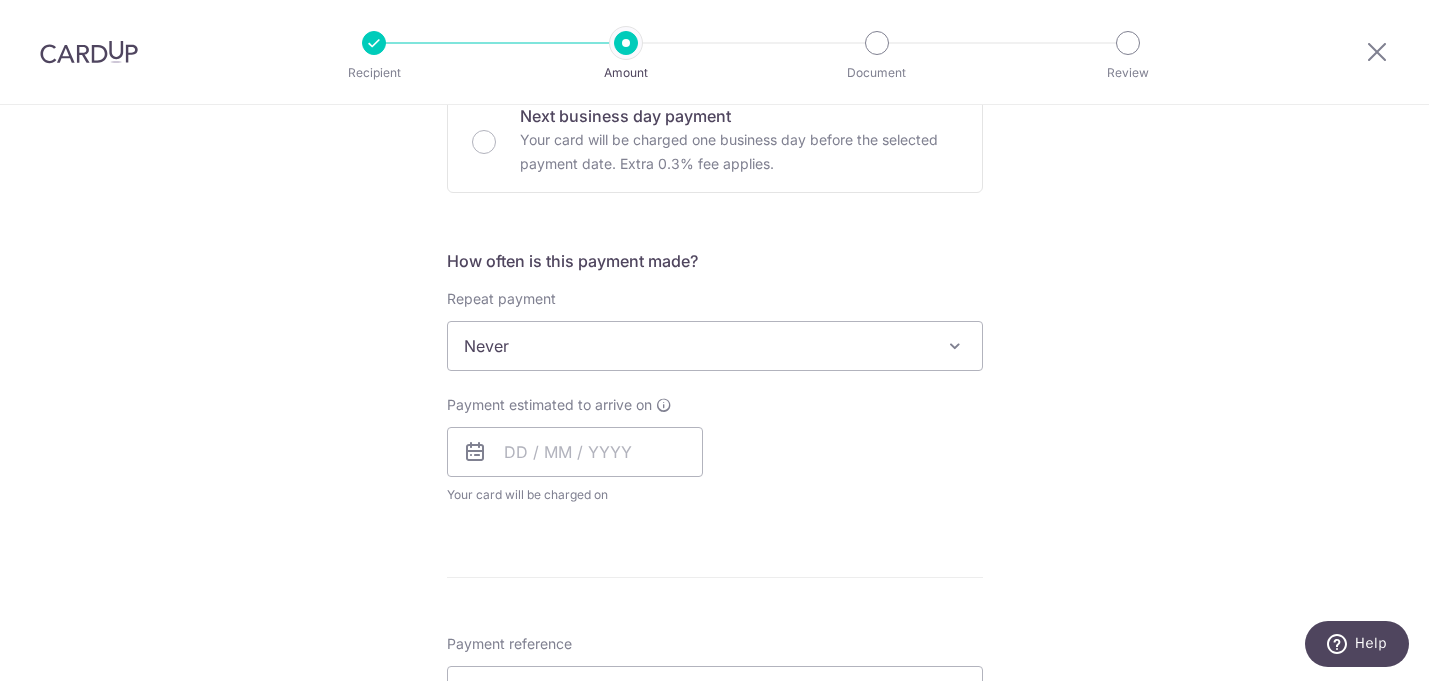 scroll, scrollTop: 668, scrollLeft: 0, axis: vertical 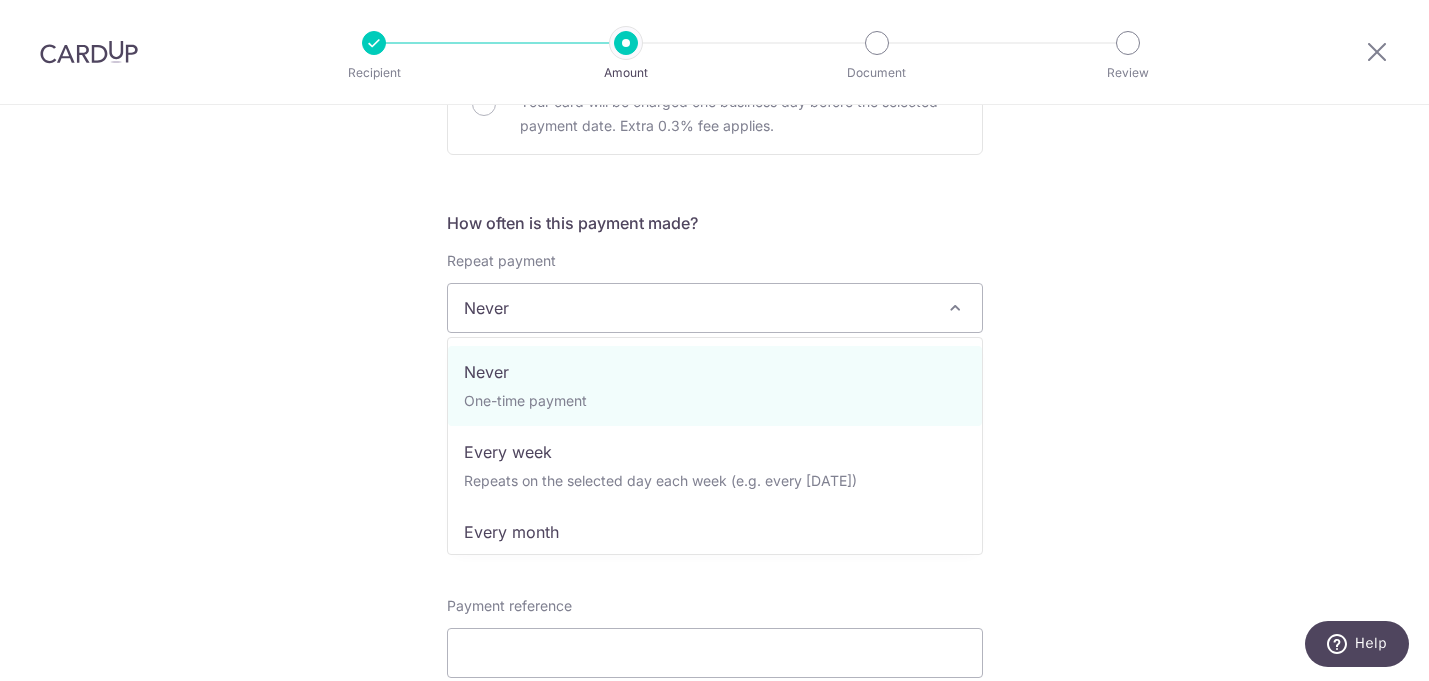 click at bounding box center (955, 308) 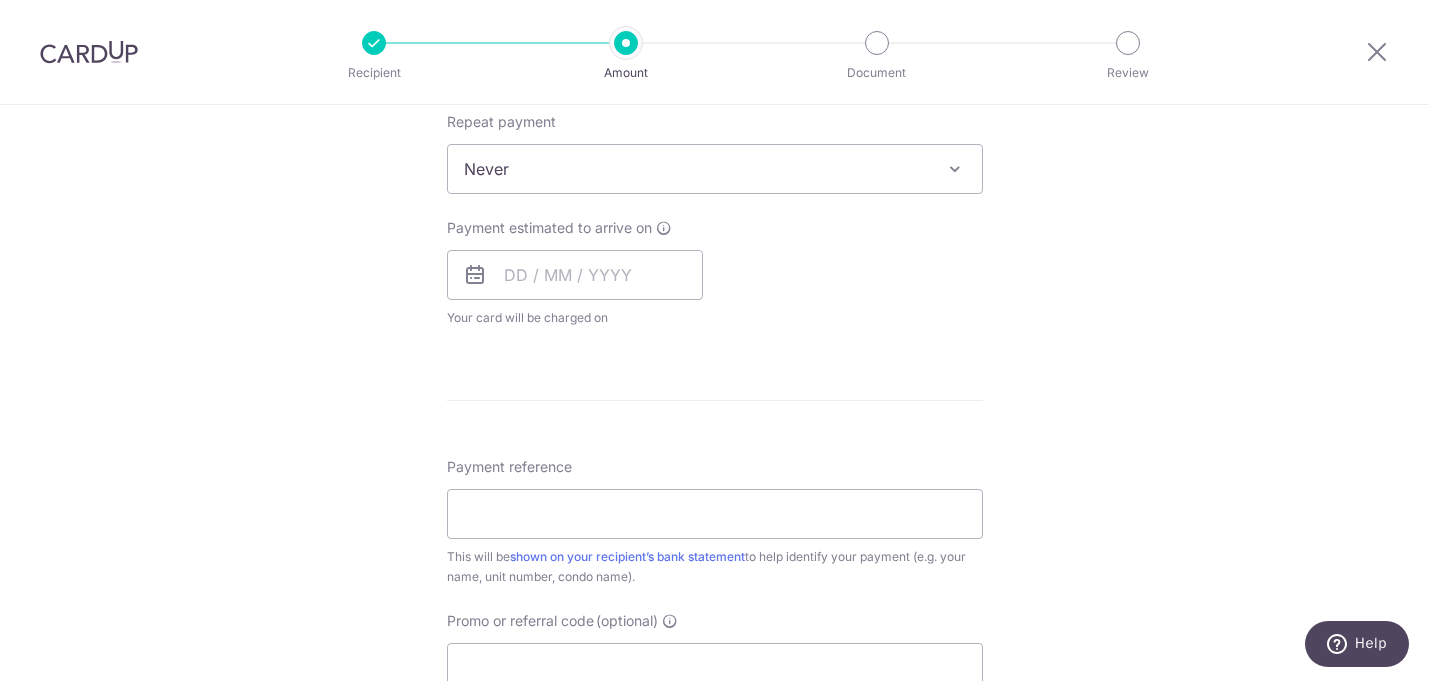 scroll, scrollTop: 809, scrollLeft: 0, axis: vertical 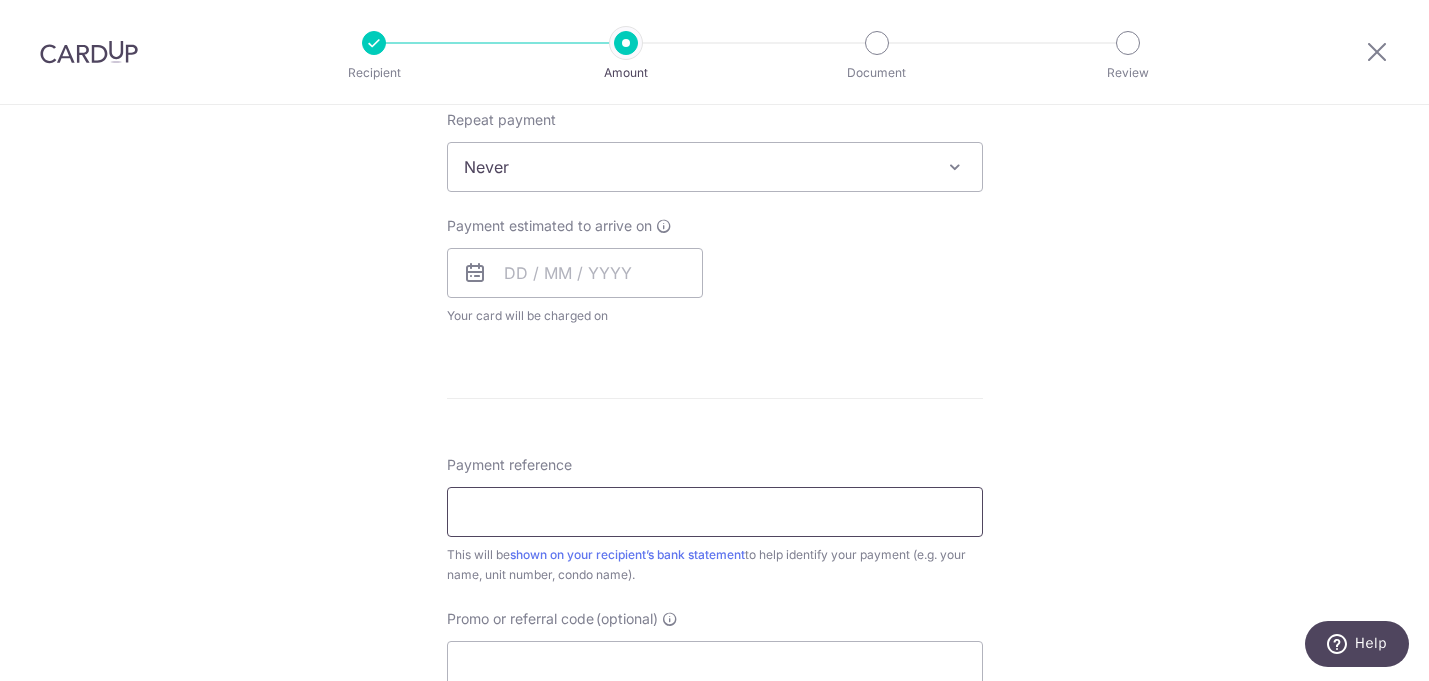 click on "Payment reference" at bounding box center (715, 512) 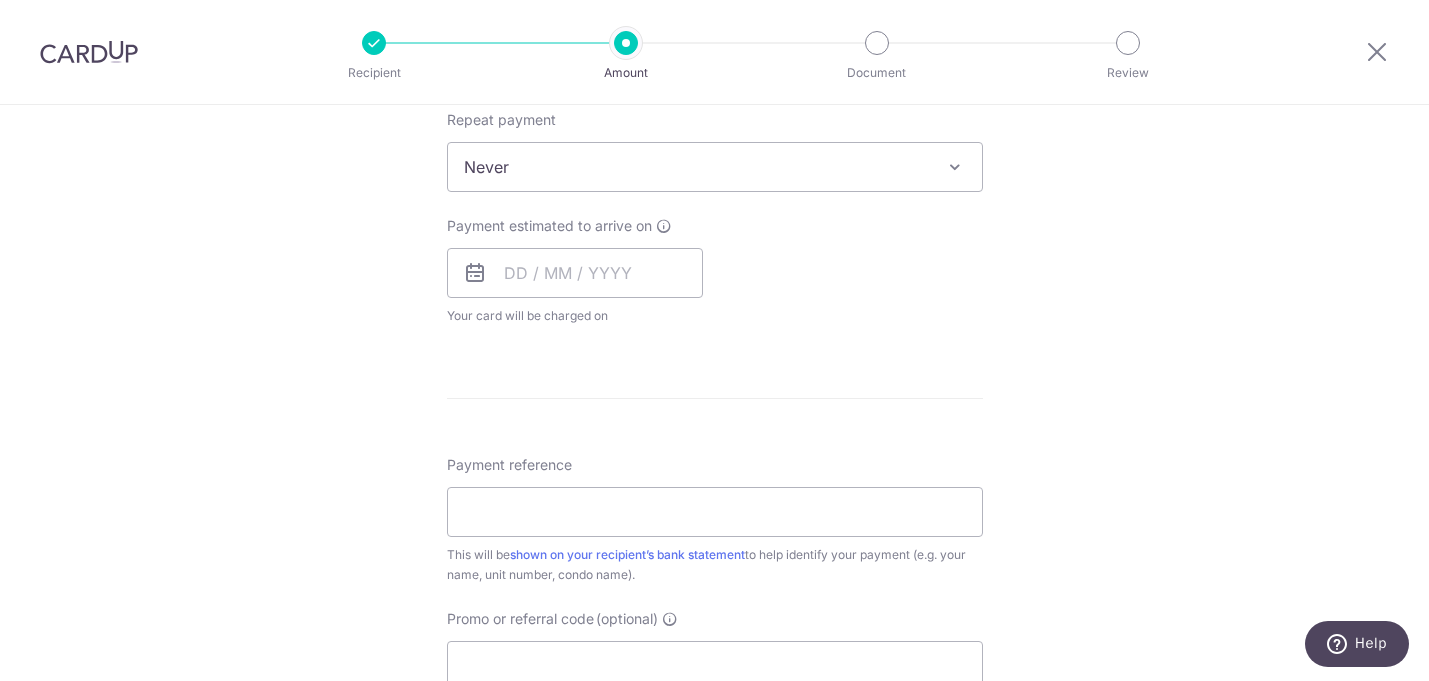 click on "Tell us more about your payment
Enter payment amount
SGD
1,077.03
1077.03
Select Card
**** 3904
Add credit card
Your Cards
**** 8390
**** 3904
Secure 256-bit SSL
Text
New card details
Card
Secure 256-bit SSL" at bounding box center (714, 200) 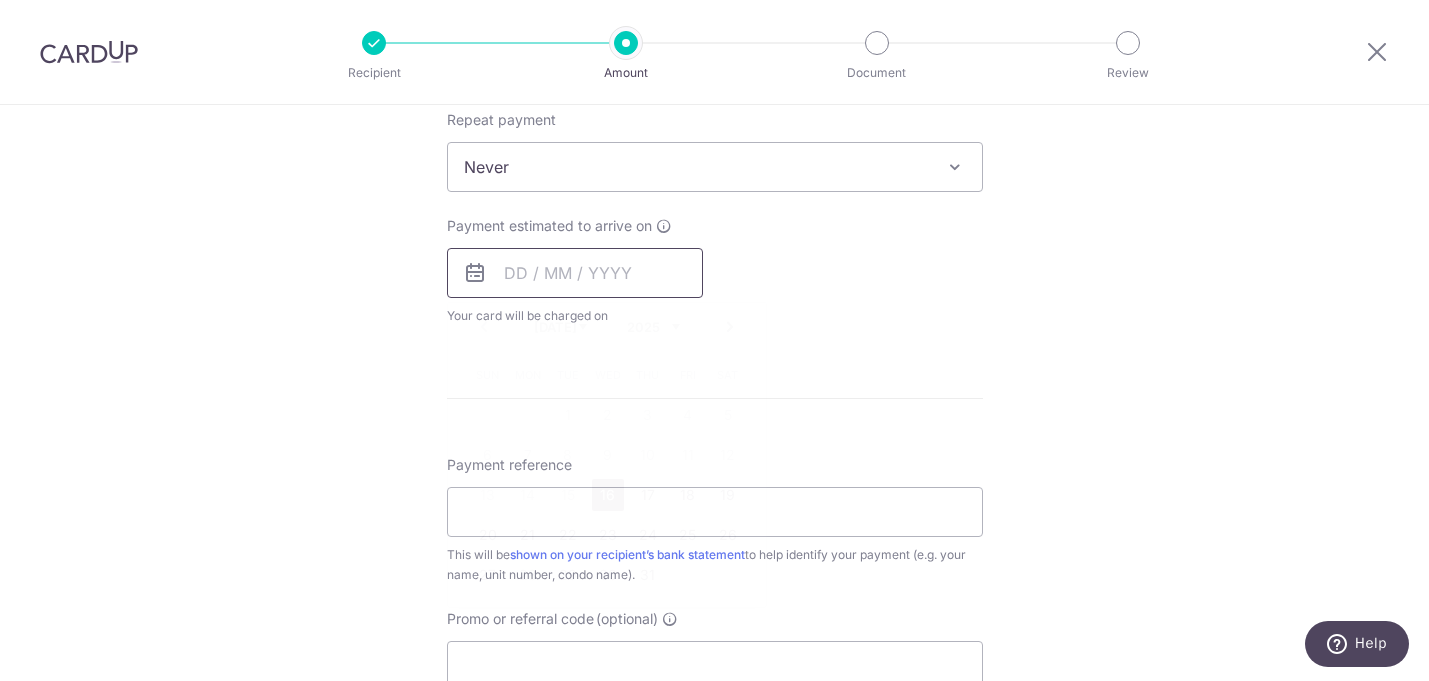 click at bounding box center (575, 273) 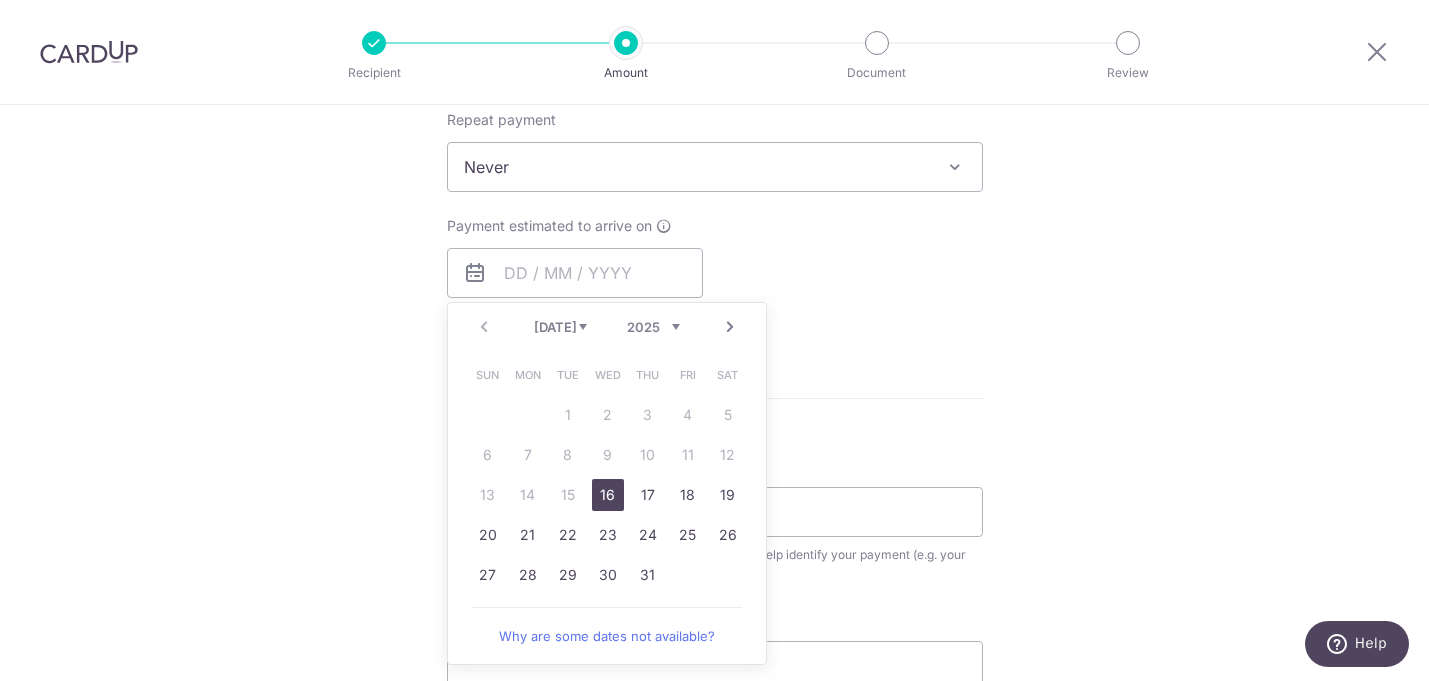 click on "Tell us more about your payment
Enter payment amount
SGD
1,077.03
1077.03
Select Card
**** 3904
Add credit card
Your Cards
**** 8390
**** 3904
Secure 256-bit SSL
Text
New card details
Card
Secure 256-bit SSL" at bounding box center (714, 200) 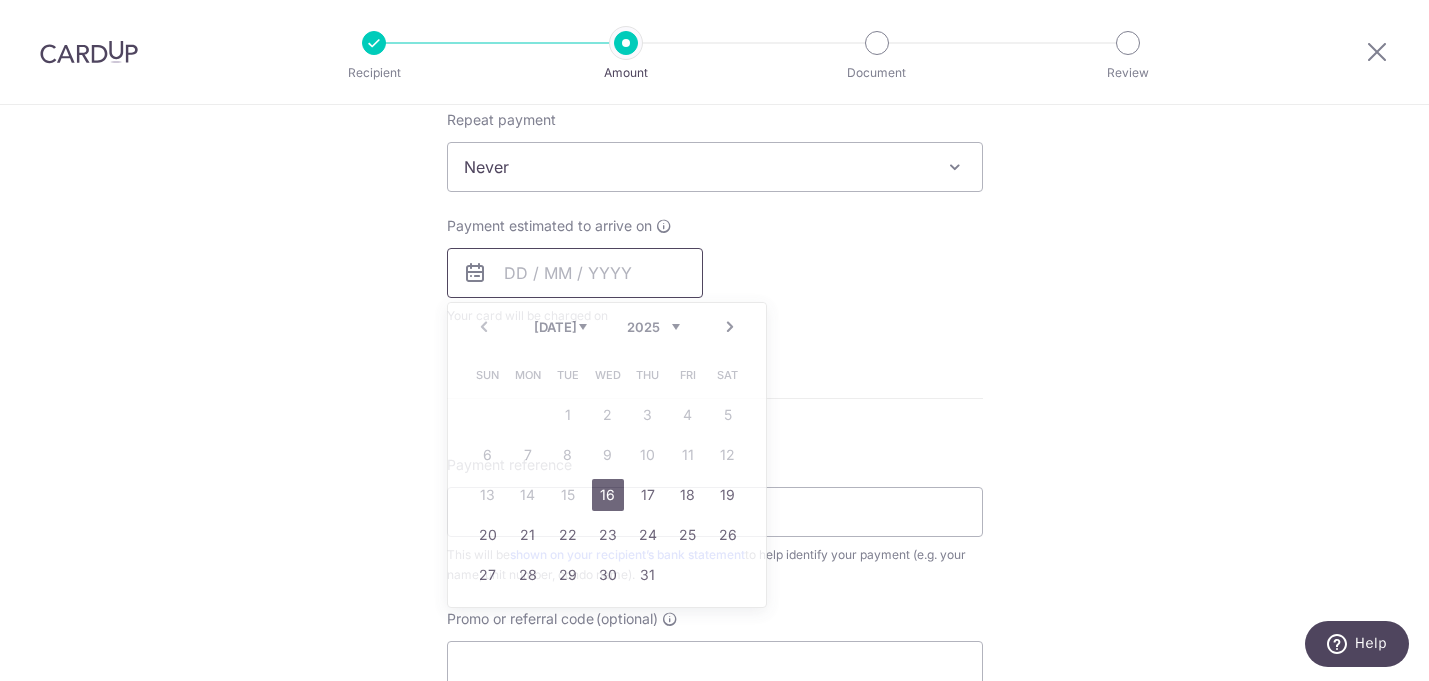 click at bounding box center [575, 273] 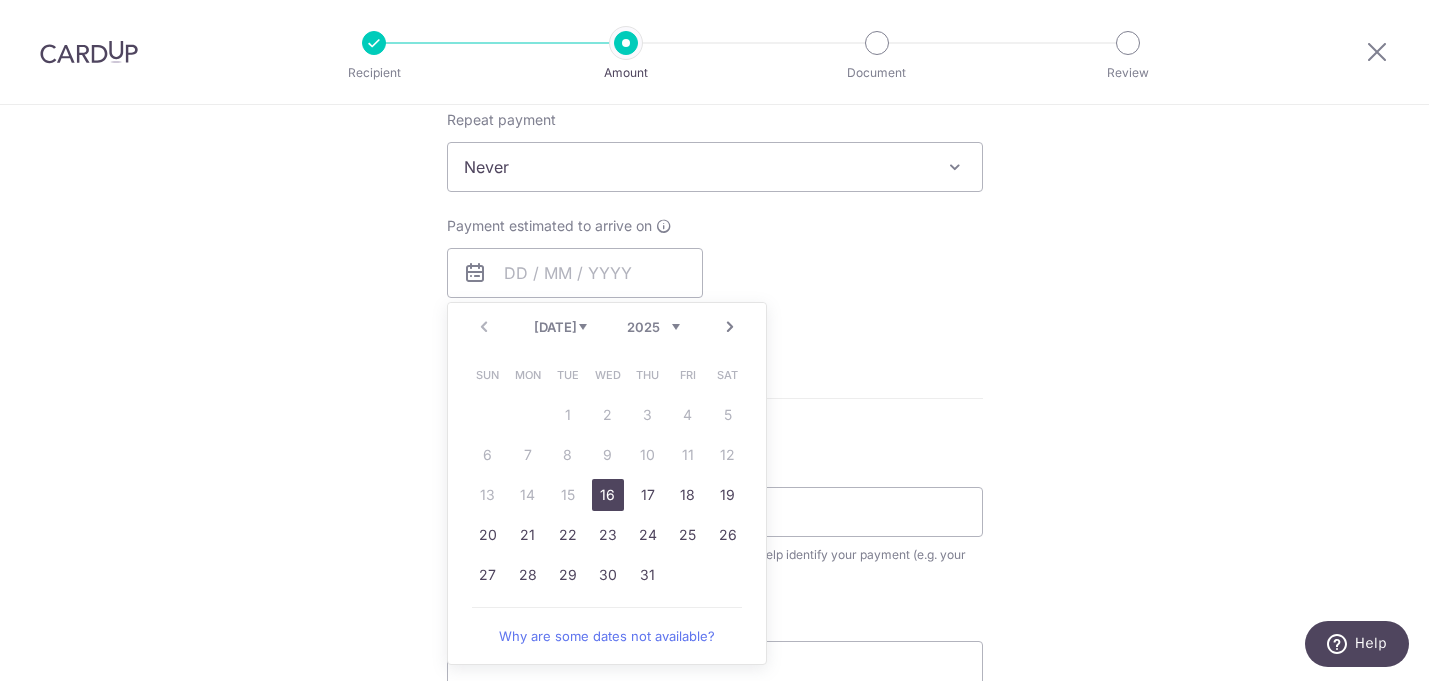 click on "16" at bounding box center (608, 495) 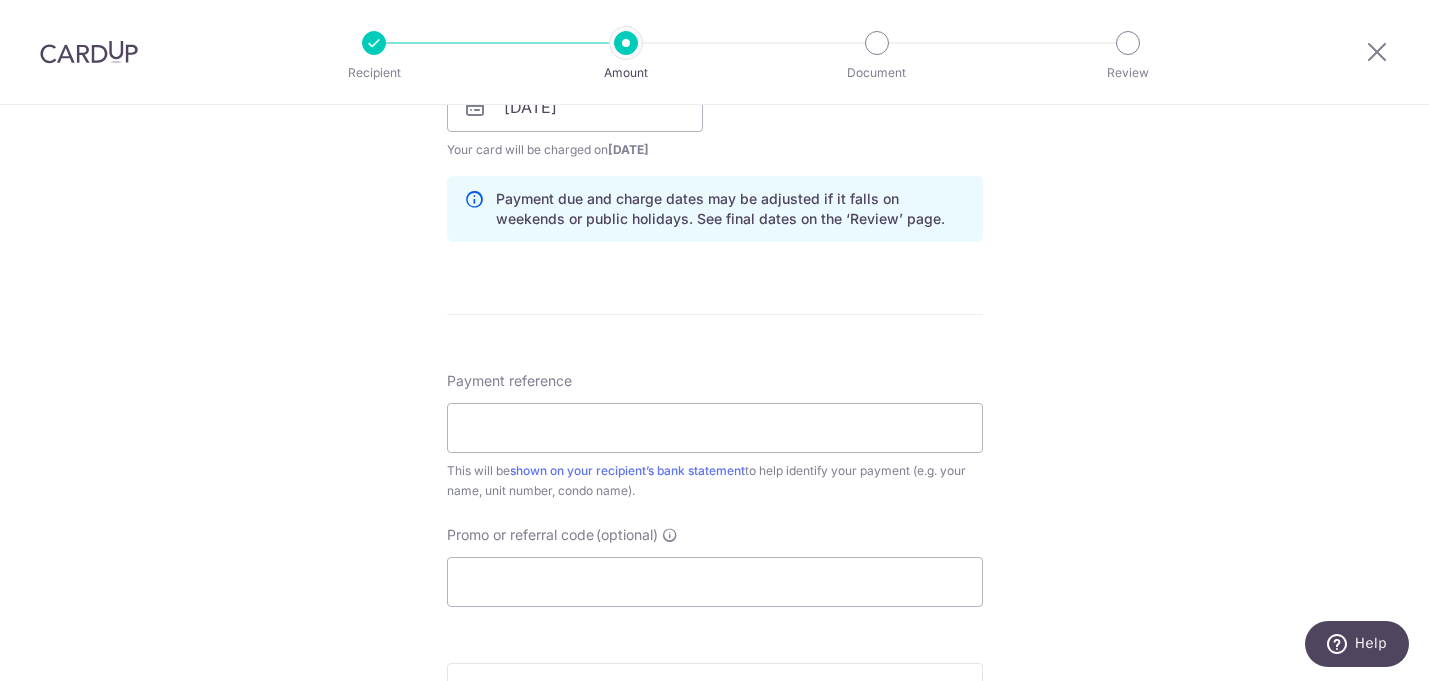 scroll, scrollTop: 985, scrollLeft: 0, axis: vertical 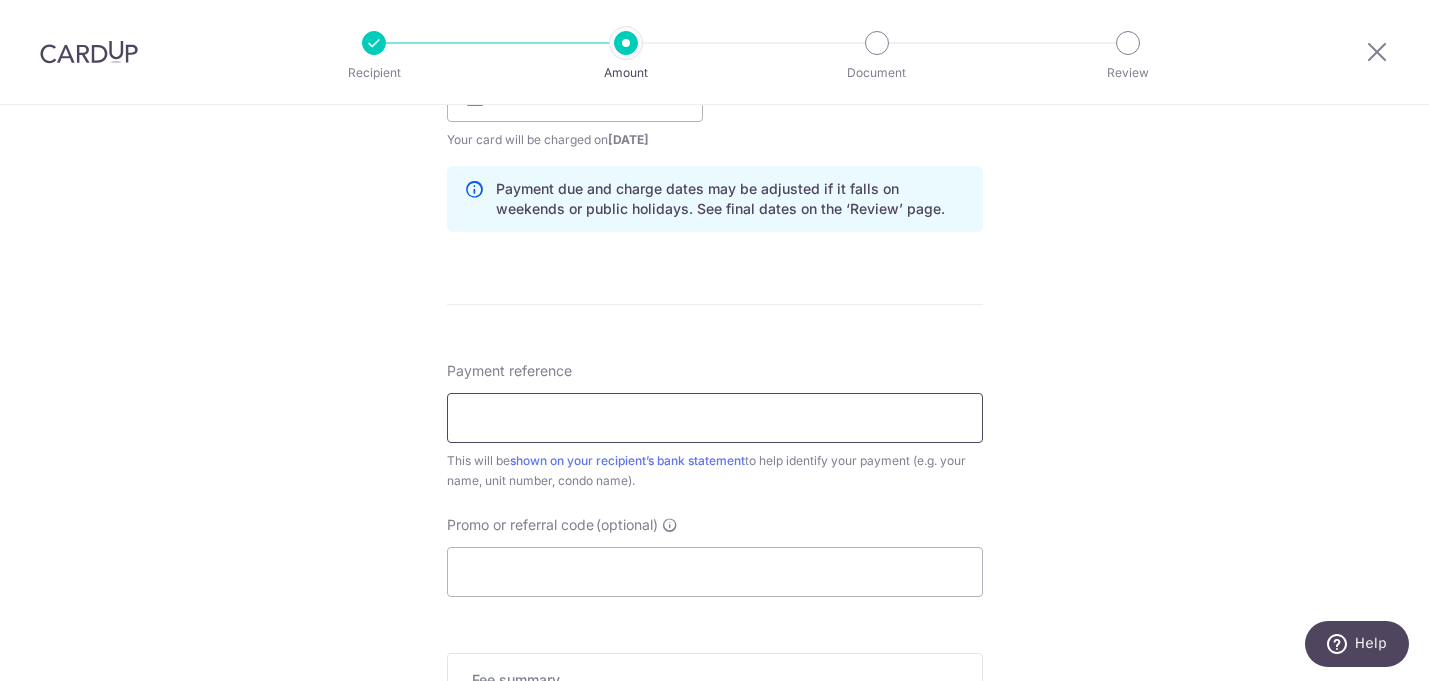 click on "Payment reference" at bounding box center (715, 418) 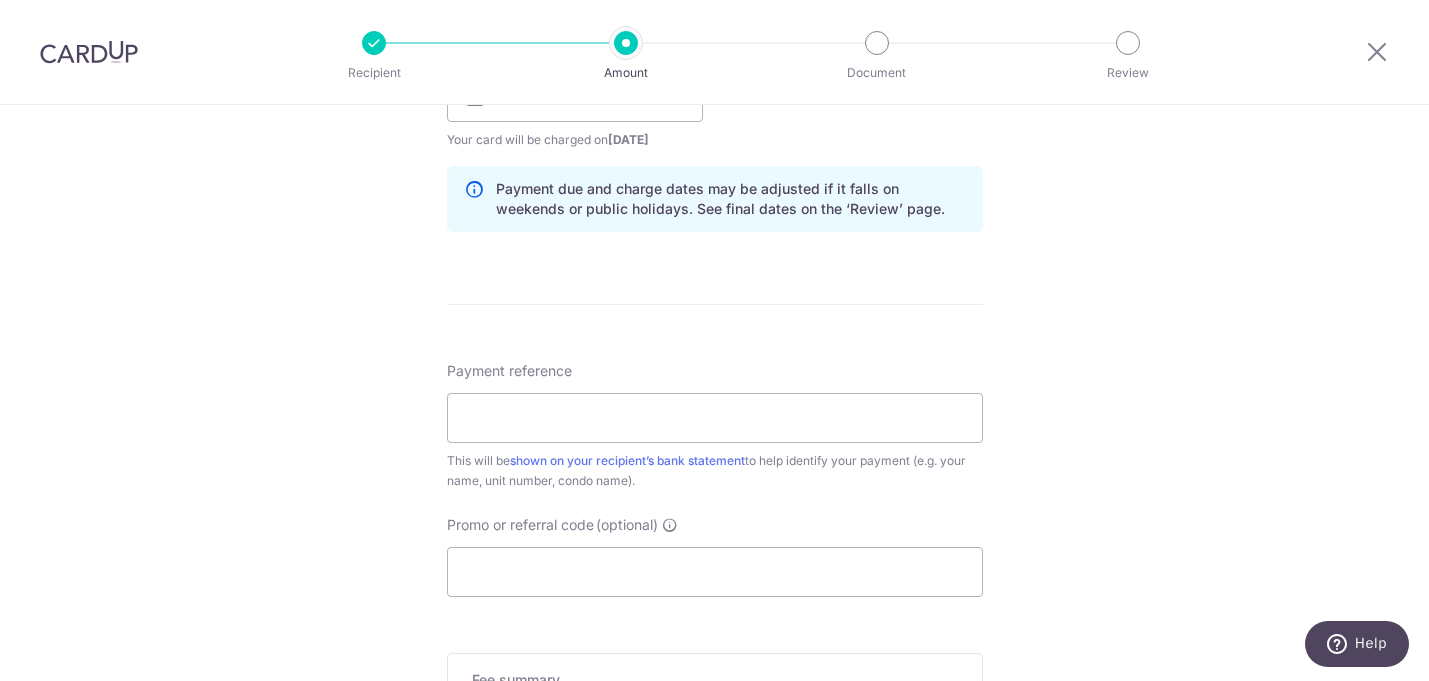 click on "Enter payment amount
SGD
1,077.03
1077.03
Select Card
**** 3904
Add credit card
Your Cards
**** 8390
**** 3904
Secure 256-bit SSL
Text
New card details
Card
Secure 256-bit SSL" at bounding box center (715, 84) 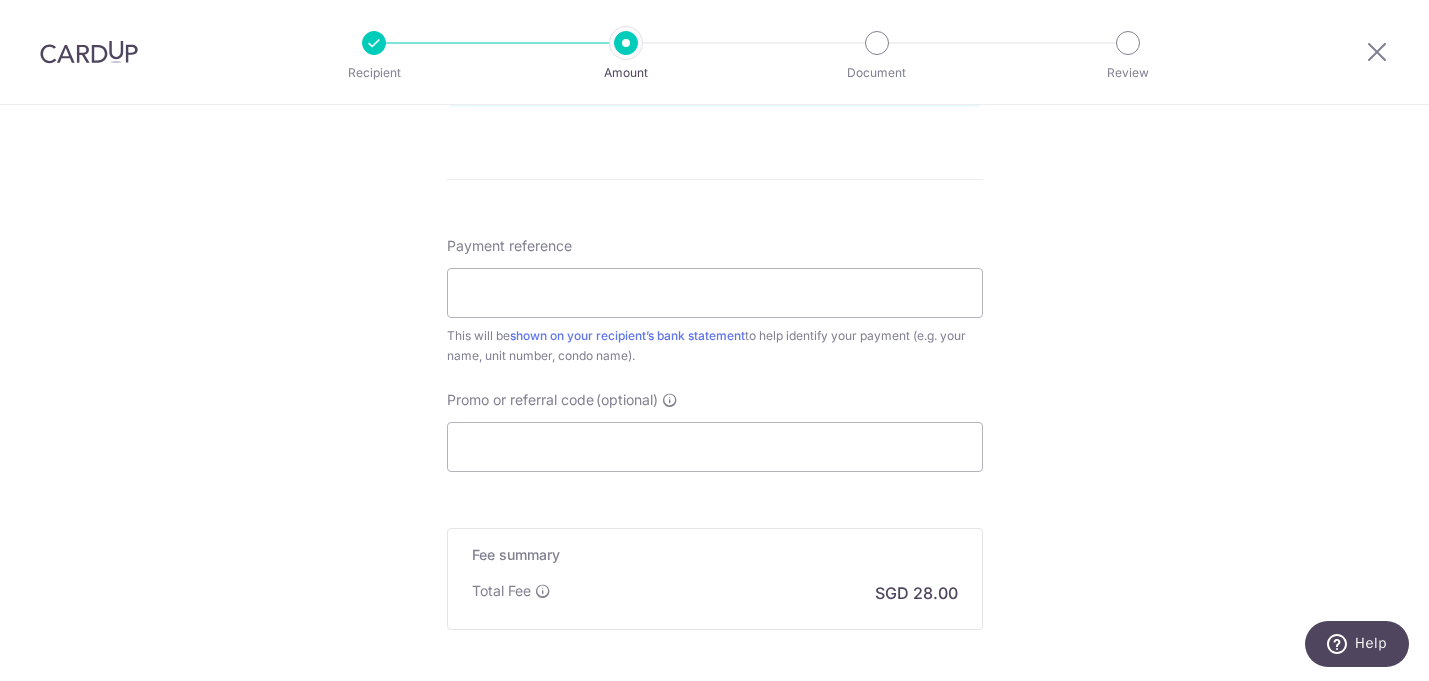 scroll, scrollTop: 1115, scrollLeft: 0, axis: vertical 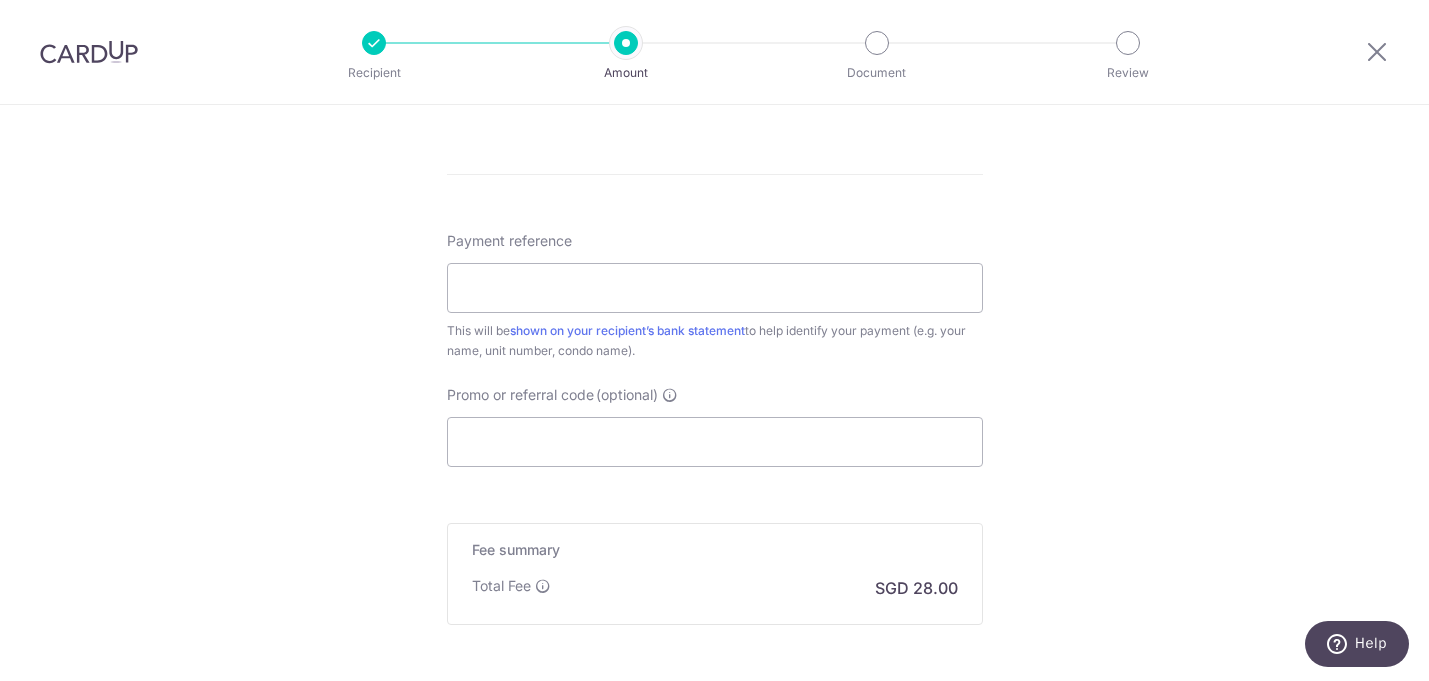 click on "This will be  shown on your recipient’s bank statement  to help identify your payment (e.g. your name, unit number, condo name)." at bounding box center [715, 341] 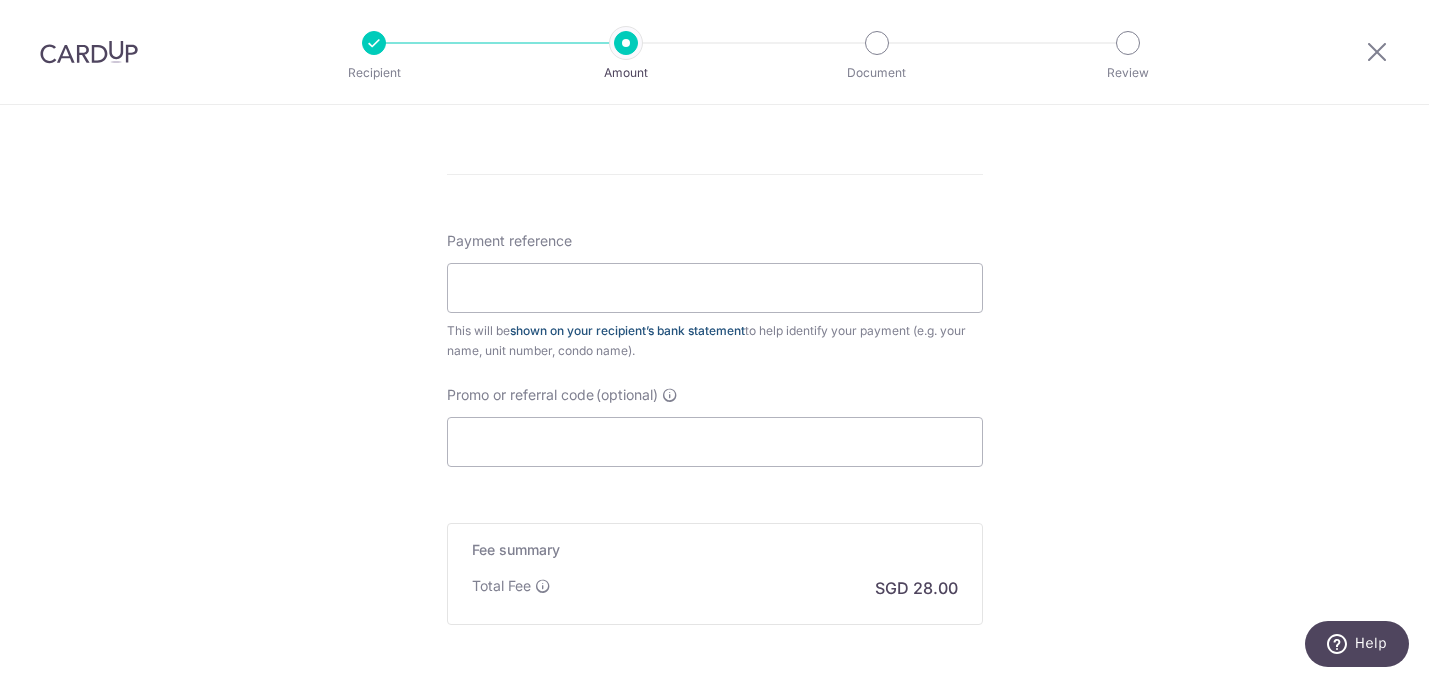click on "shown on your recipient’s bank statement" at bounding box center [627, 330] 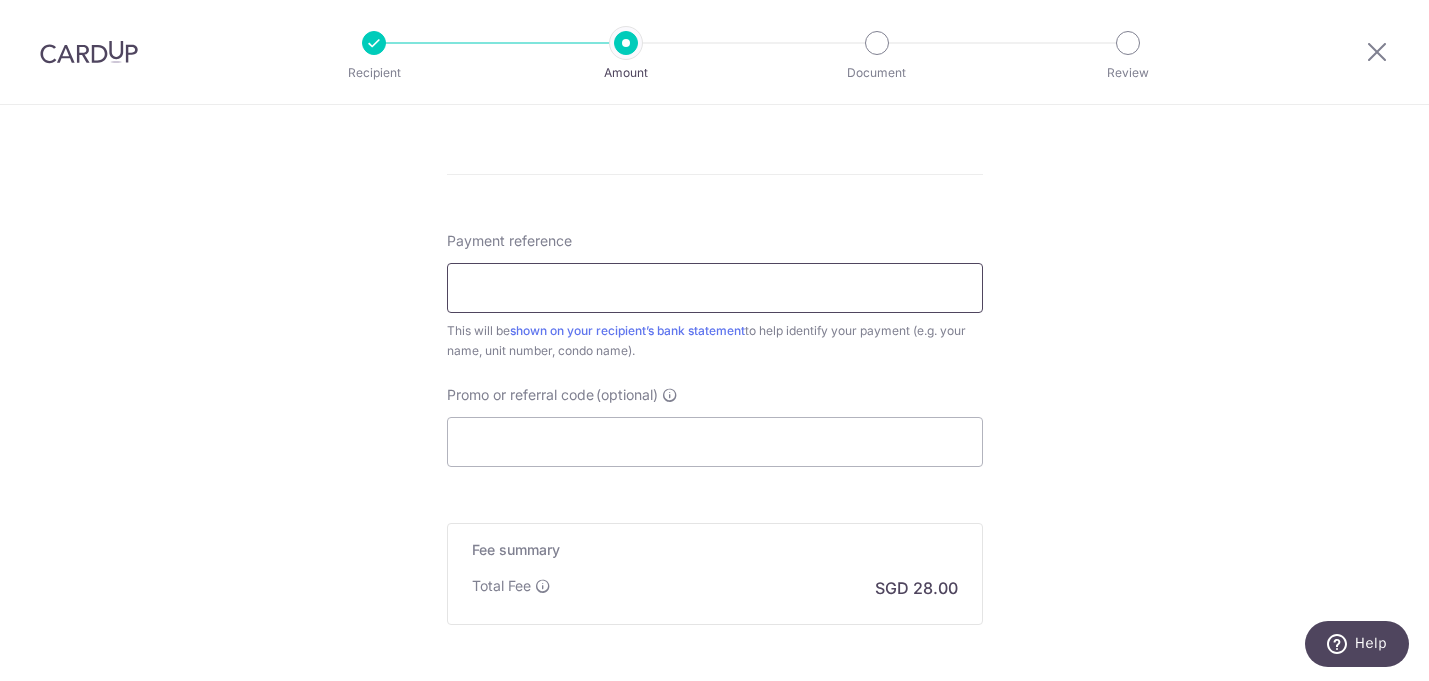 click on "Payment reference" at bounding box center (715, 288) 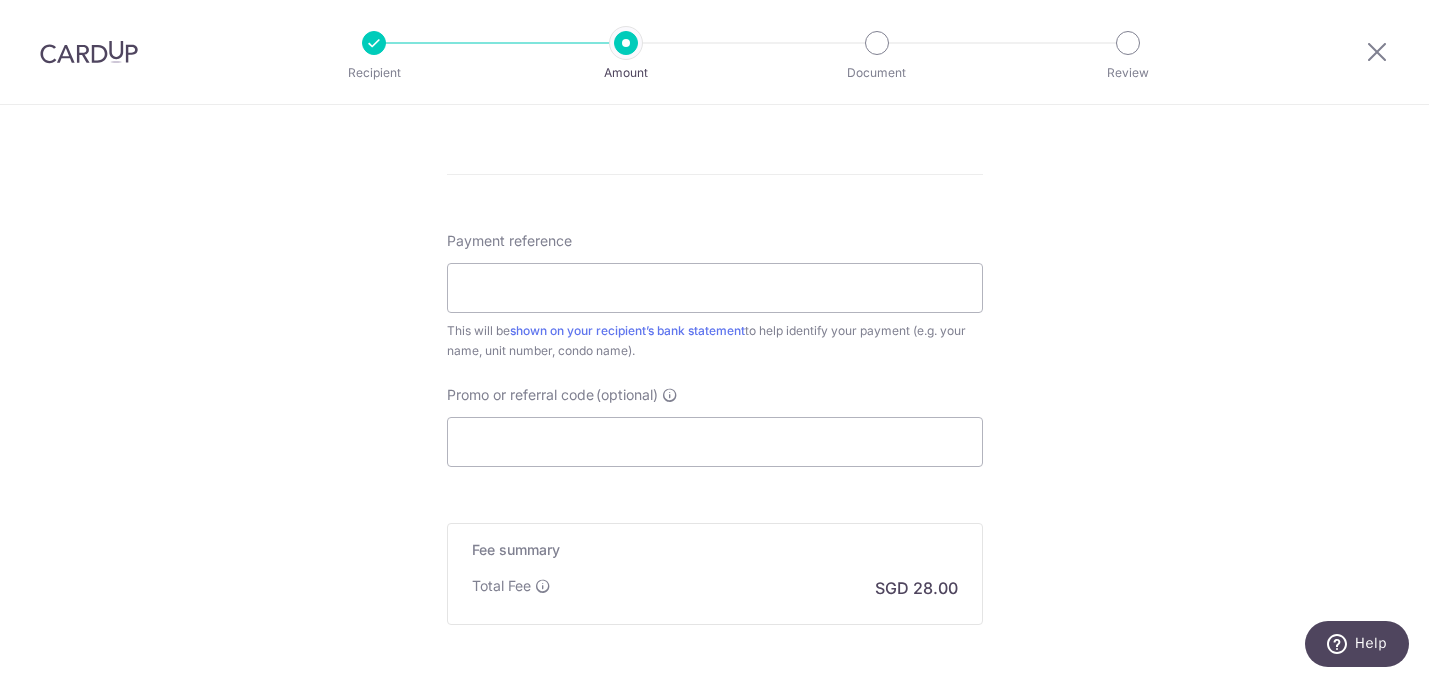 click on "Tell us more about your payment
Enter payment amount
SGD
1,077.03
1077.03
Select Card
**** 3904
Add credit card
Your Cards
**** 8390
**** 3904
Secure 256-bit SSL
Text
New card details
Card
Secure 256-bit SSL" at bounding box center (714, -65) 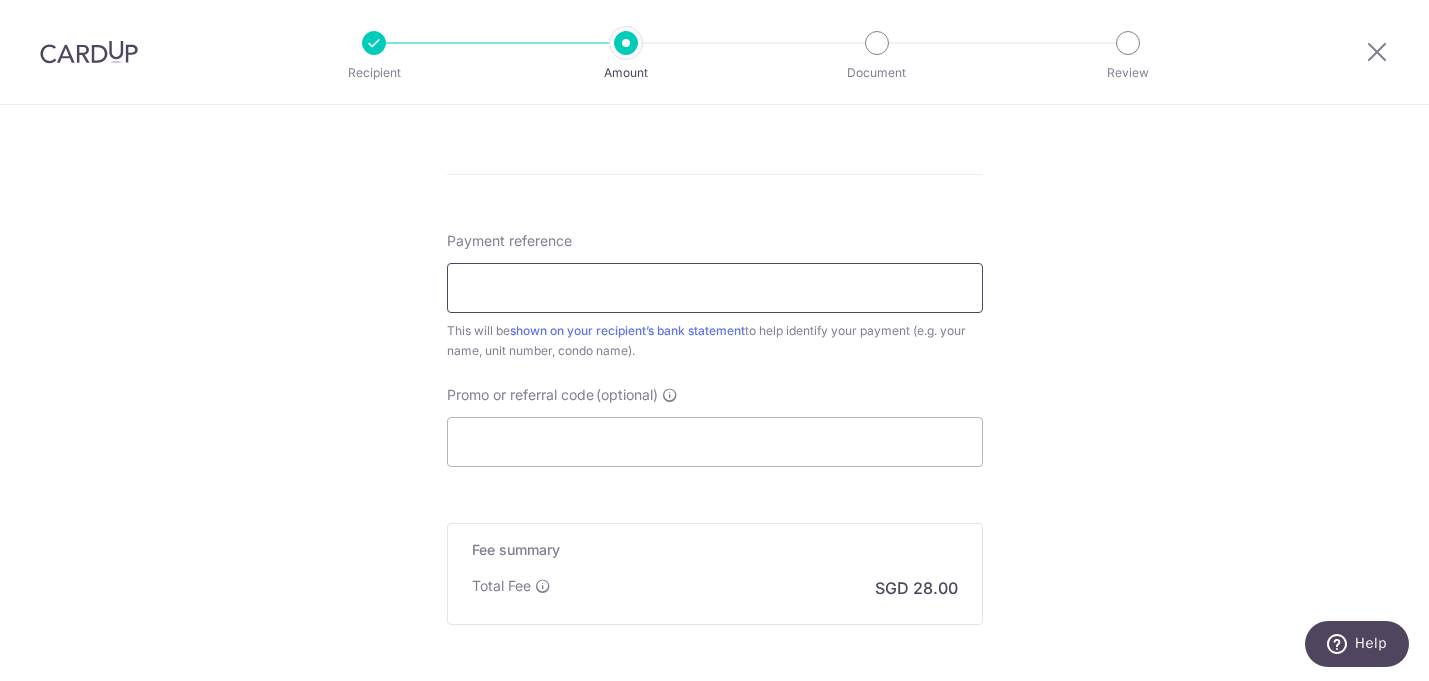 click on "Payment reference" at bounding box center [715, 288] 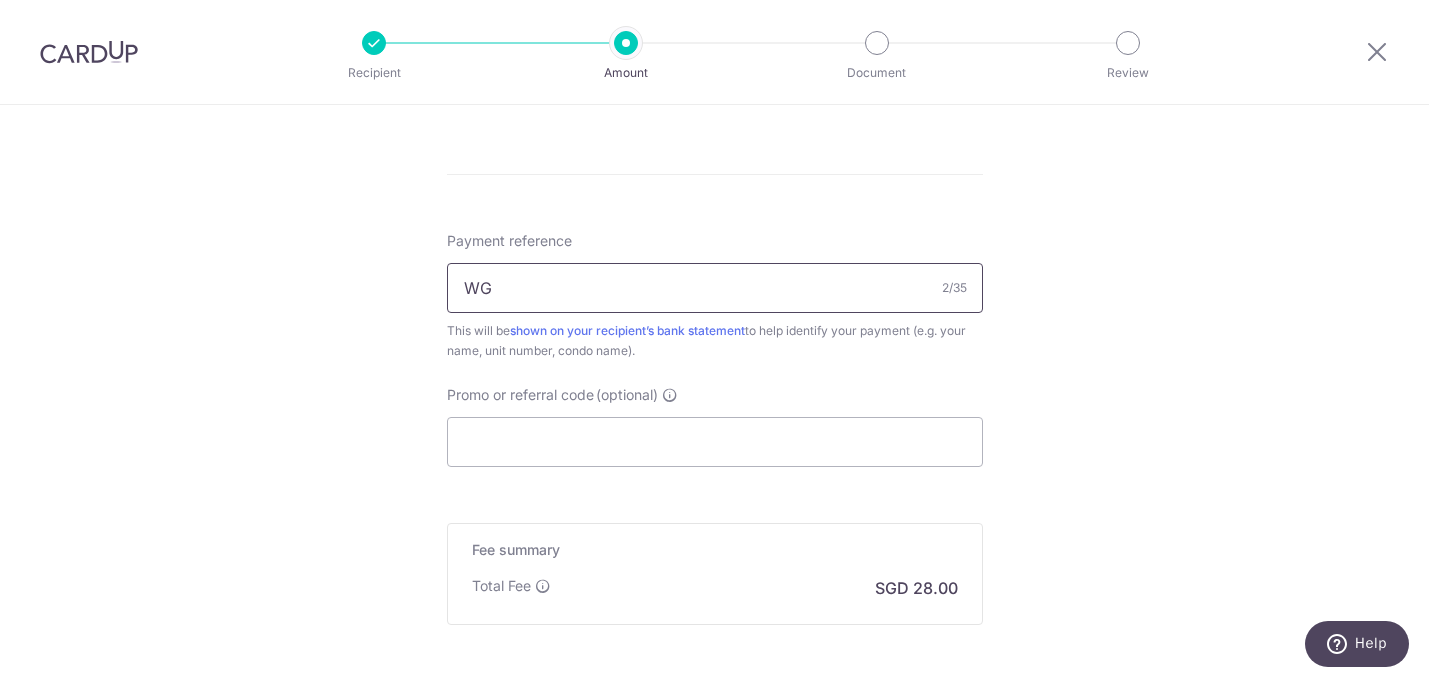 type on "W" 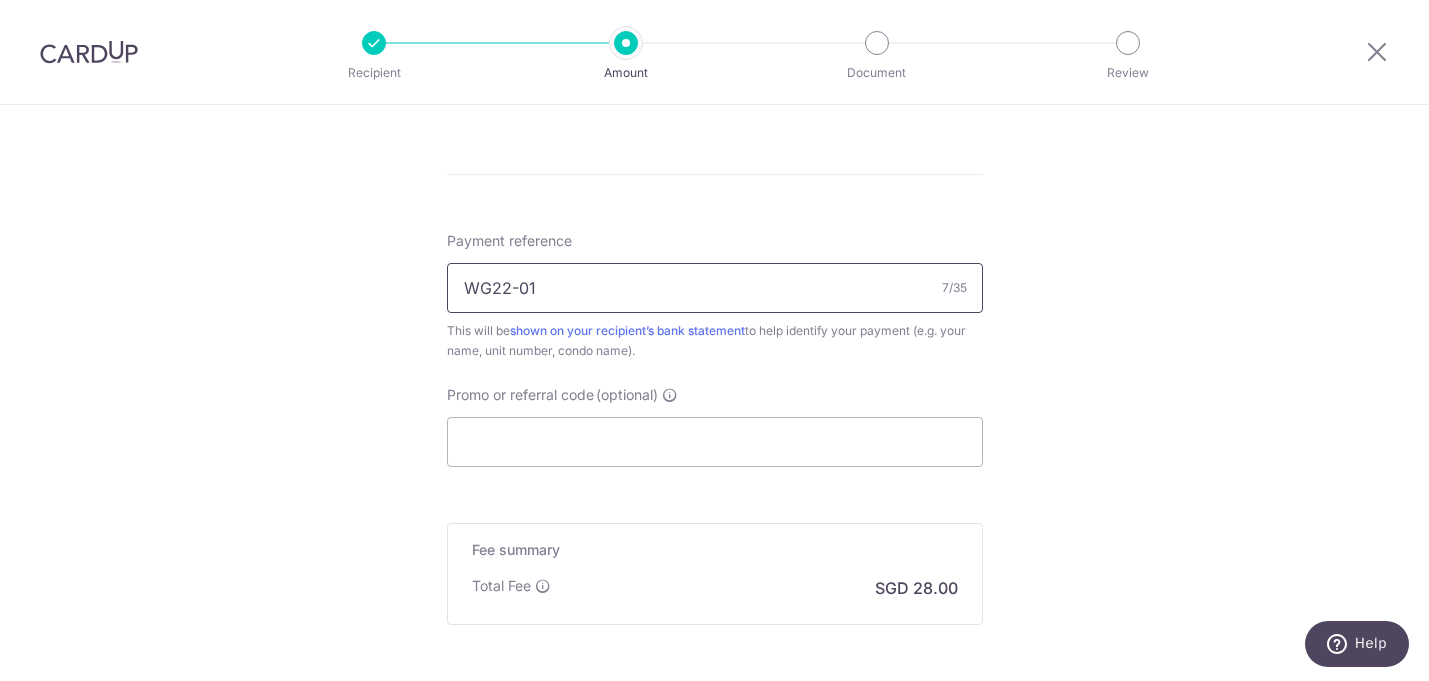 drag, startPoint x: 565, startPoint y: 290, endPoint x: 392, endPoint y: 284, distance: 173.10402 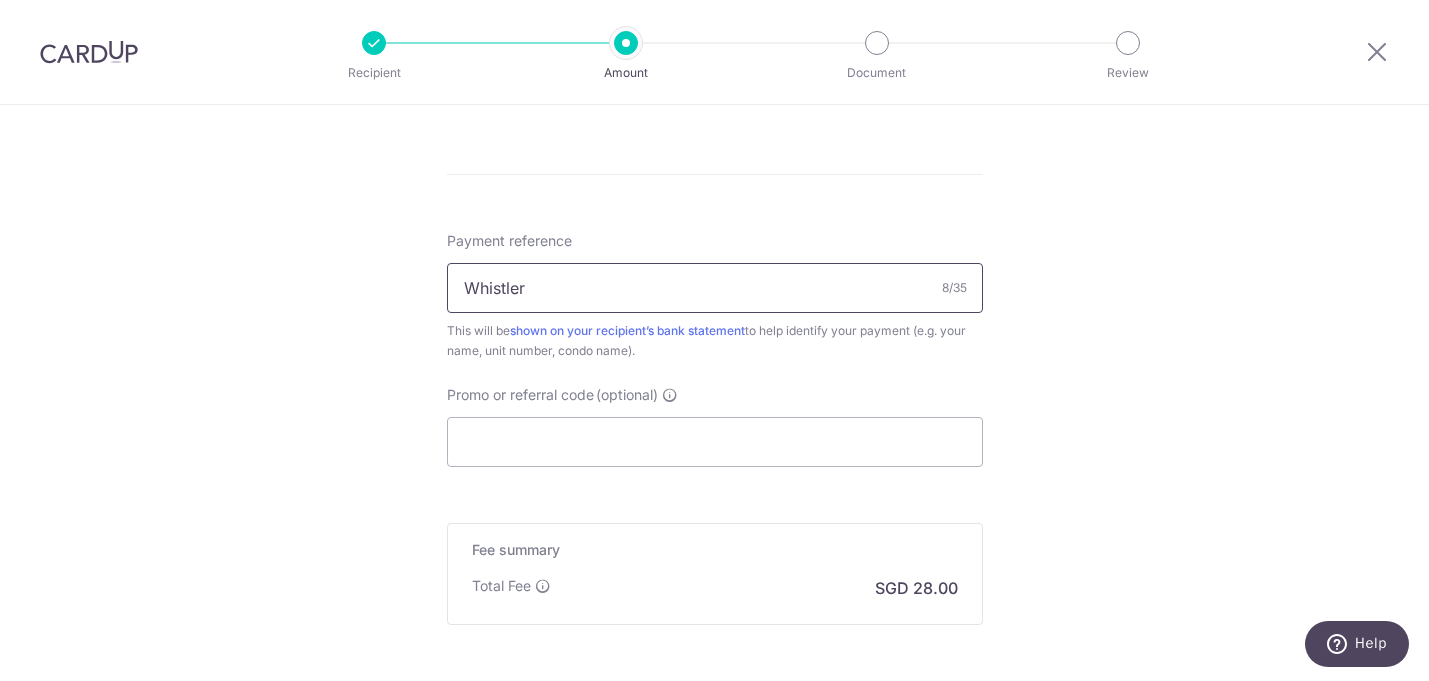 type on "Whistler Grand 22-01" 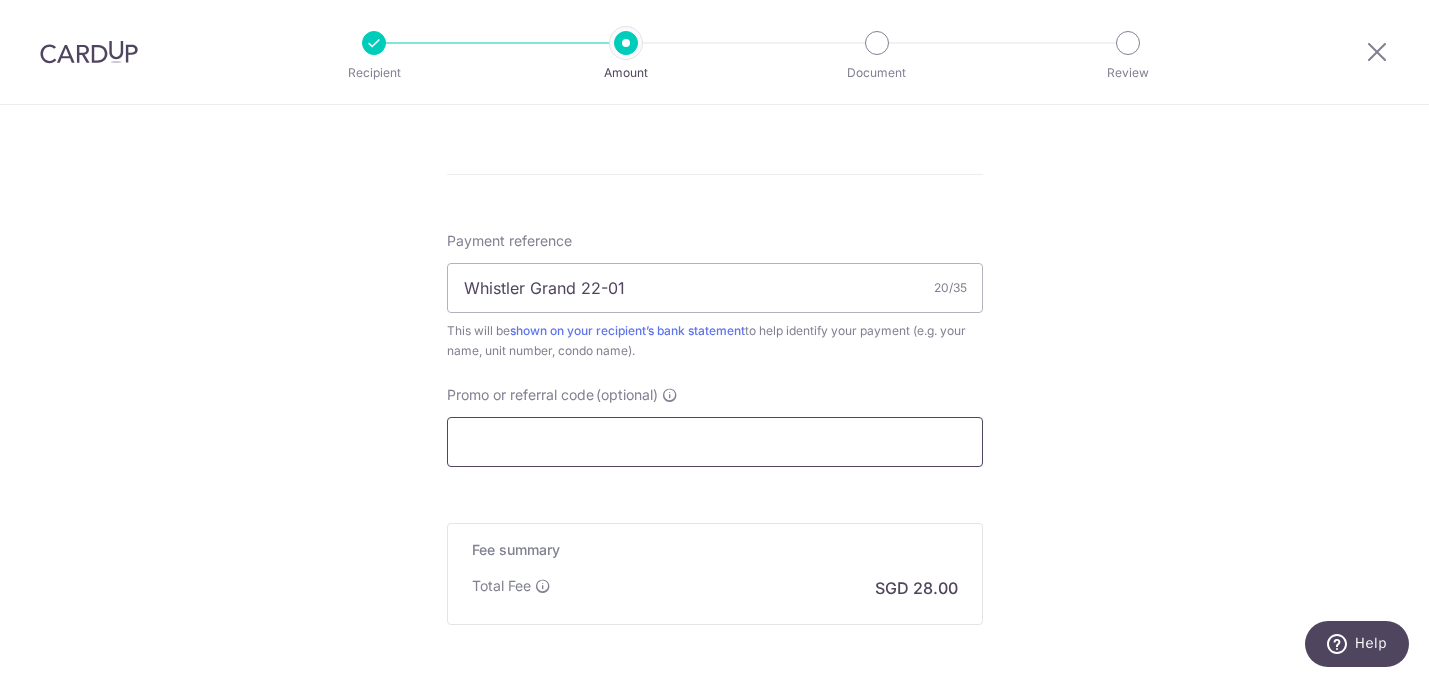 click on "Promo or referral code
(optional)" at bounding box center [715, 442] 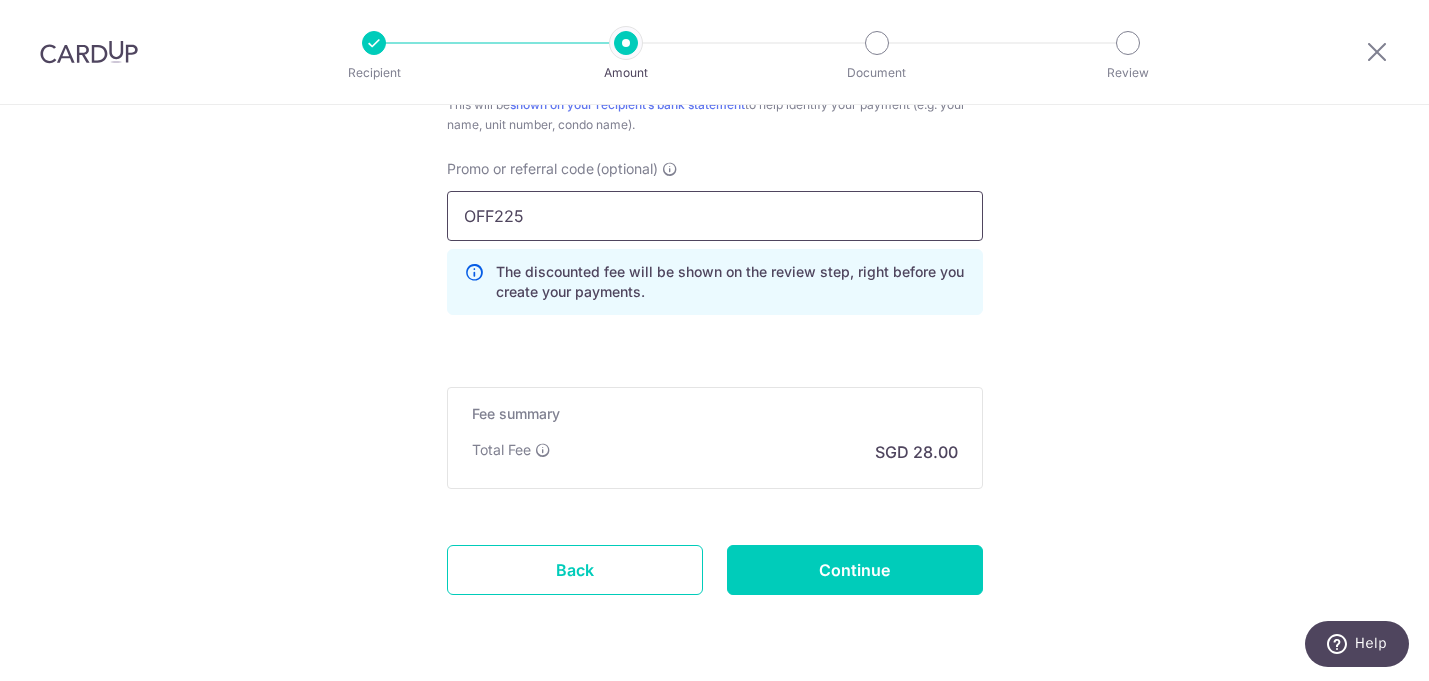 scroll, scrollTop: 1405, scrollLeft: 0, axis: vertical 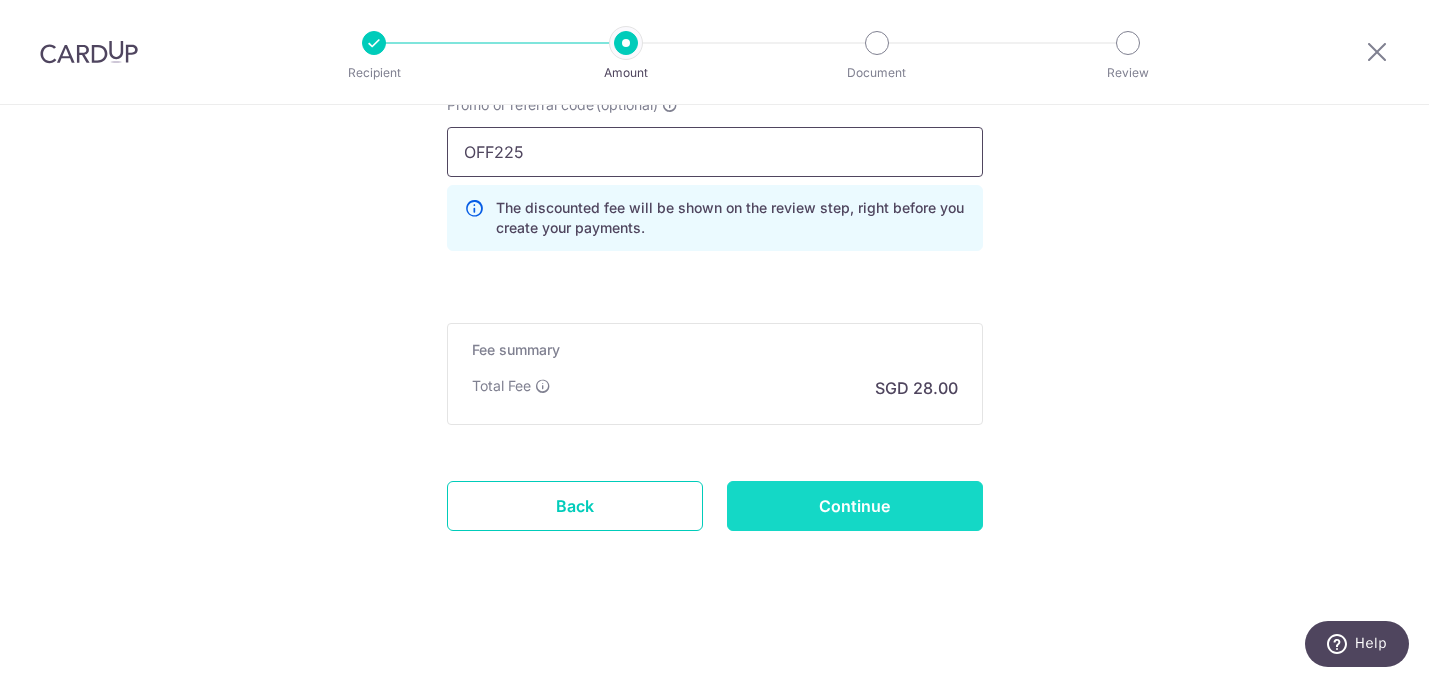 type on "OFF225" 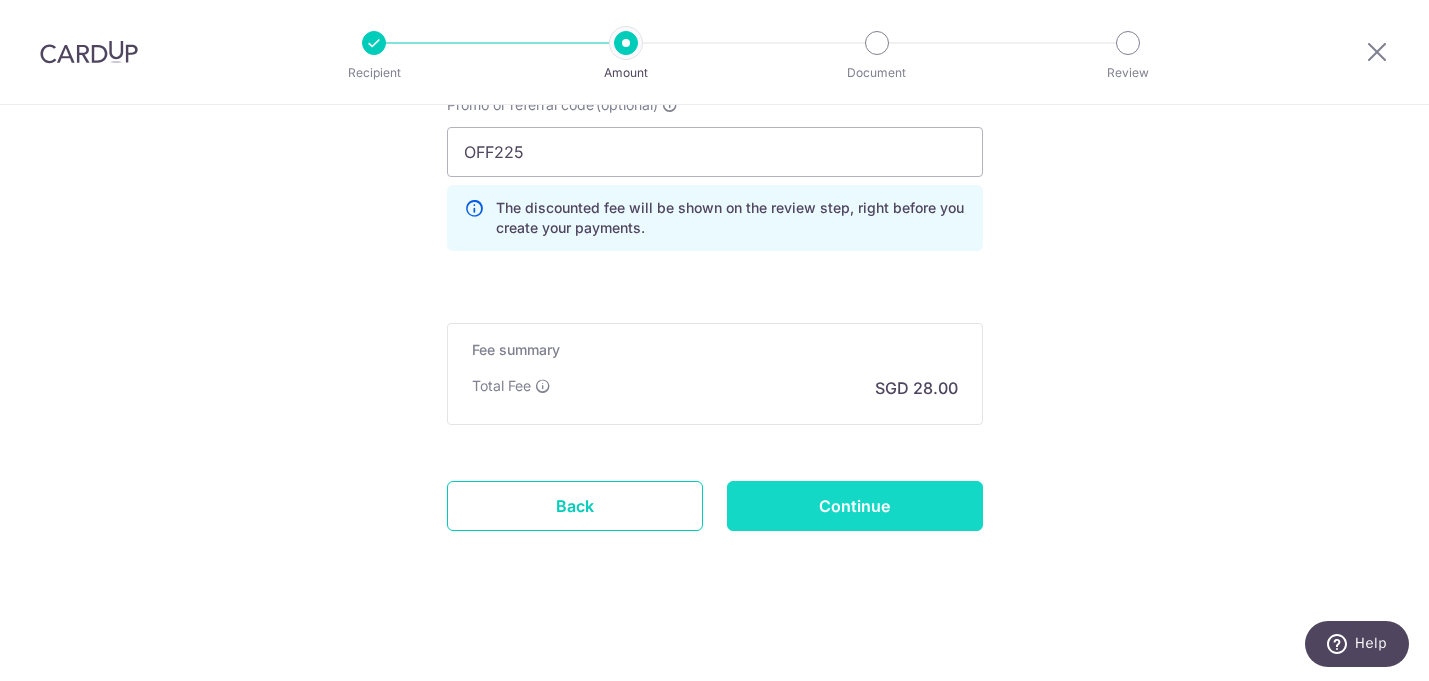 click on "Continue" at bounding box center (855, 506) 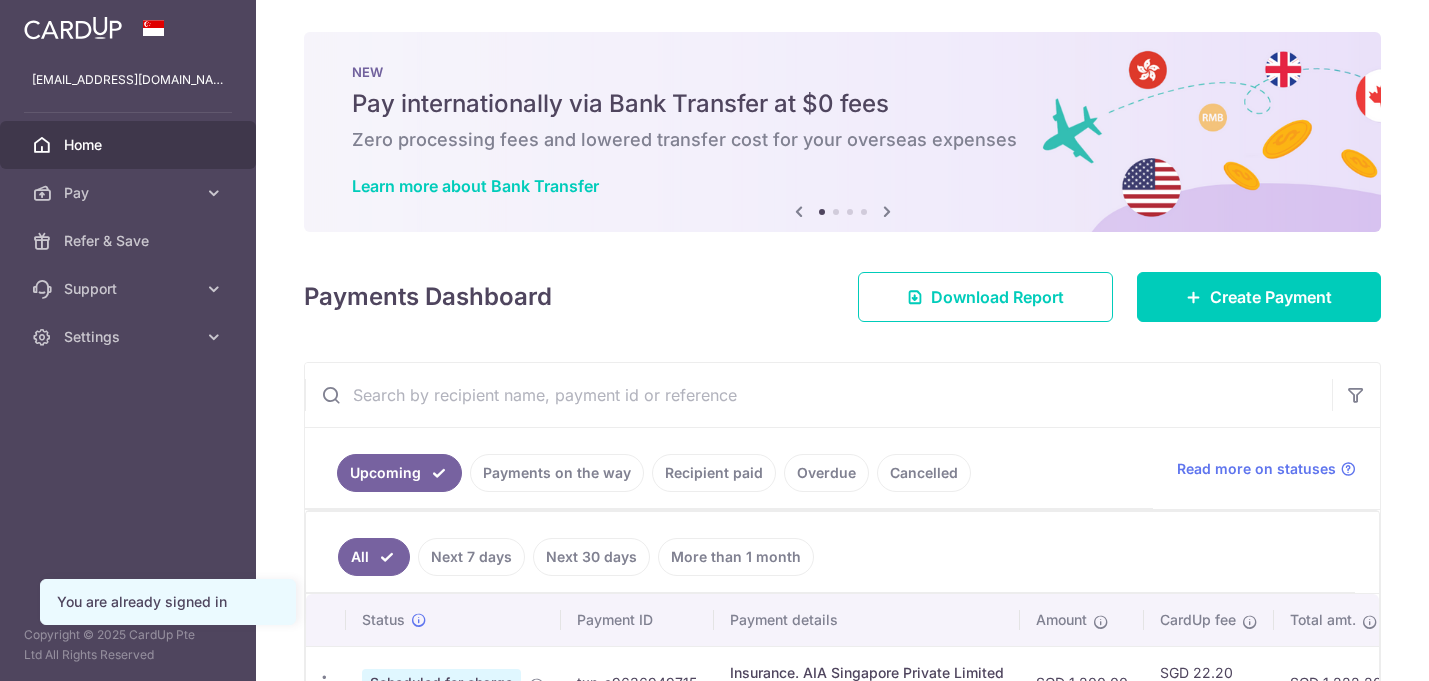 scroll, scrollTop: 0, scrollLeft: 0, axis: both 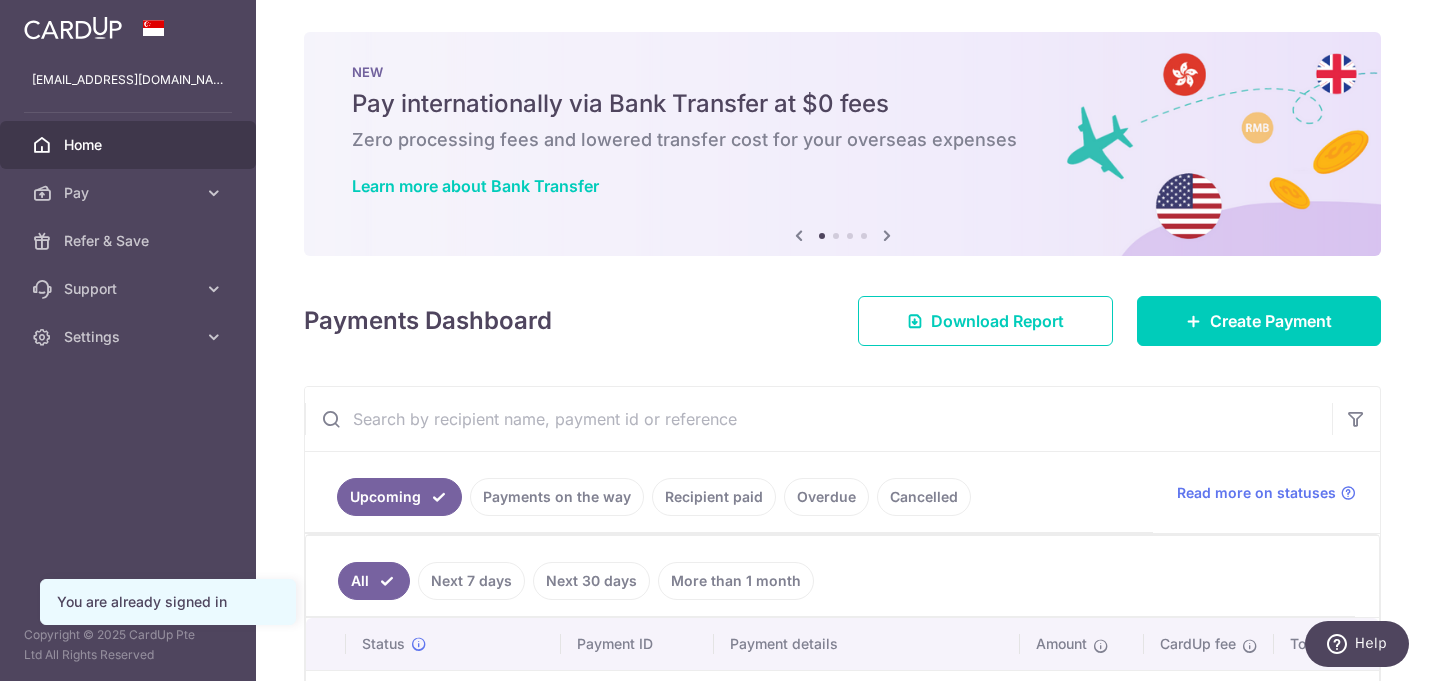 click at bounding box center [887, 235] 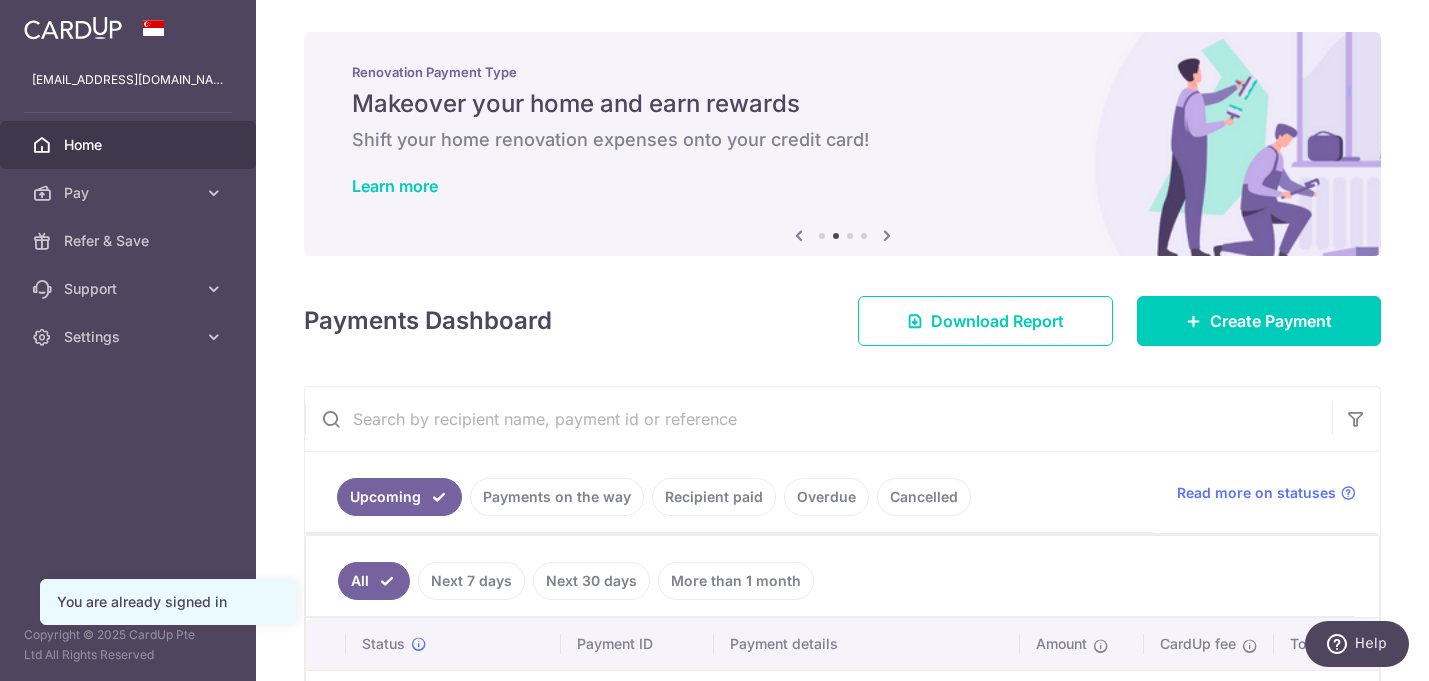 click at bounding box center [887, 235] 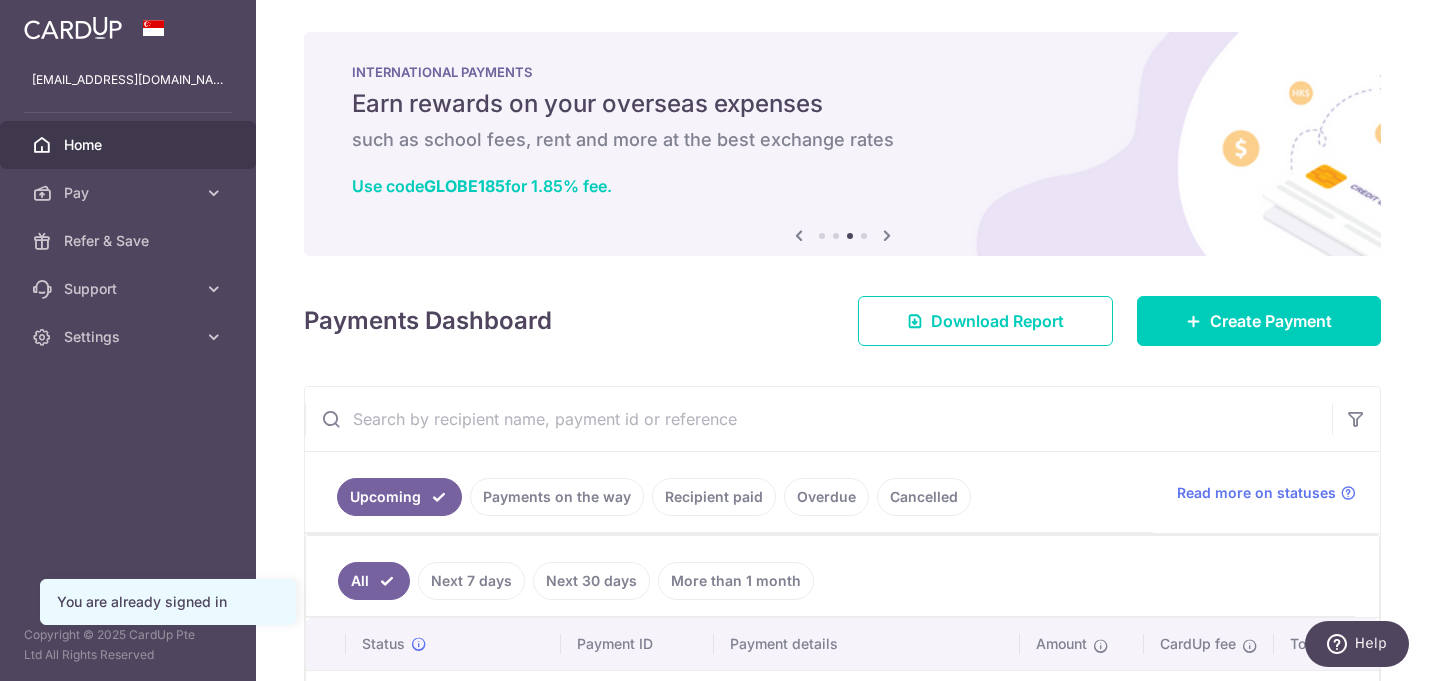 click at bounding box center (887, 235) 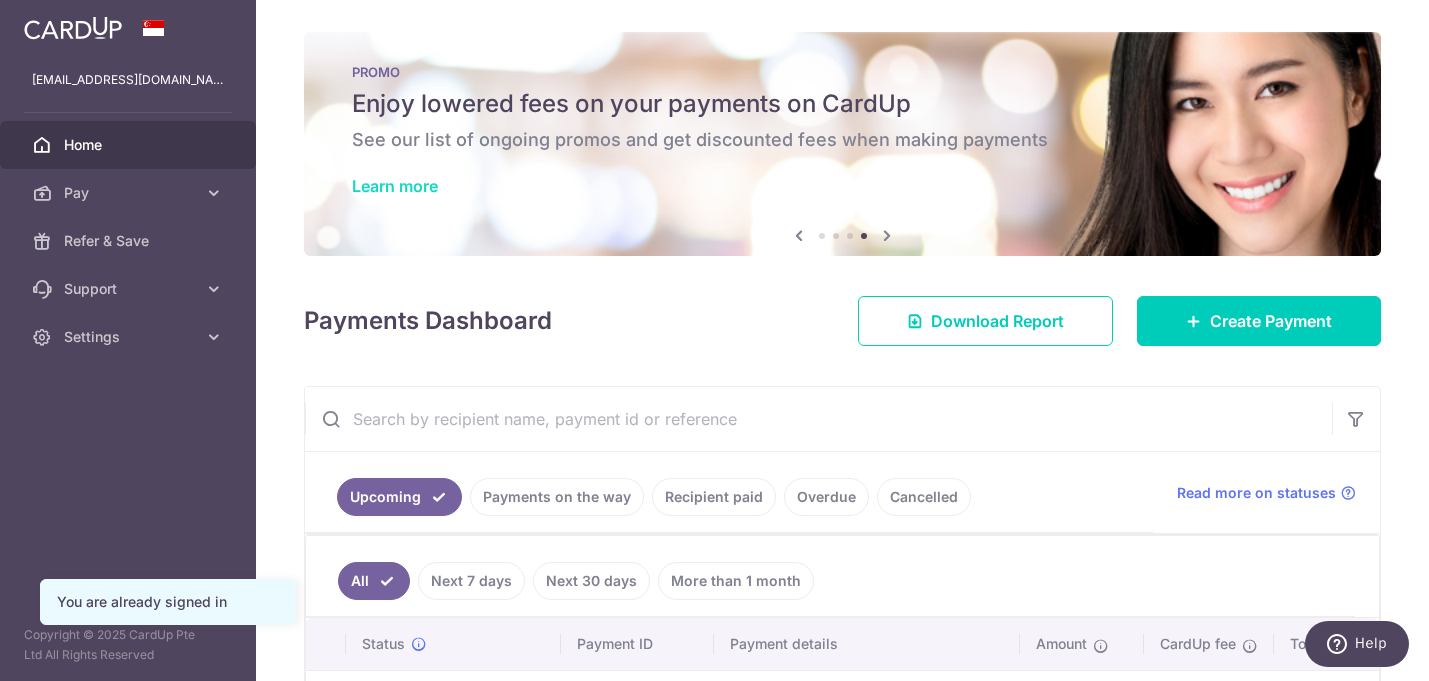 click on "Learn more" at bounding box center [395, 186] 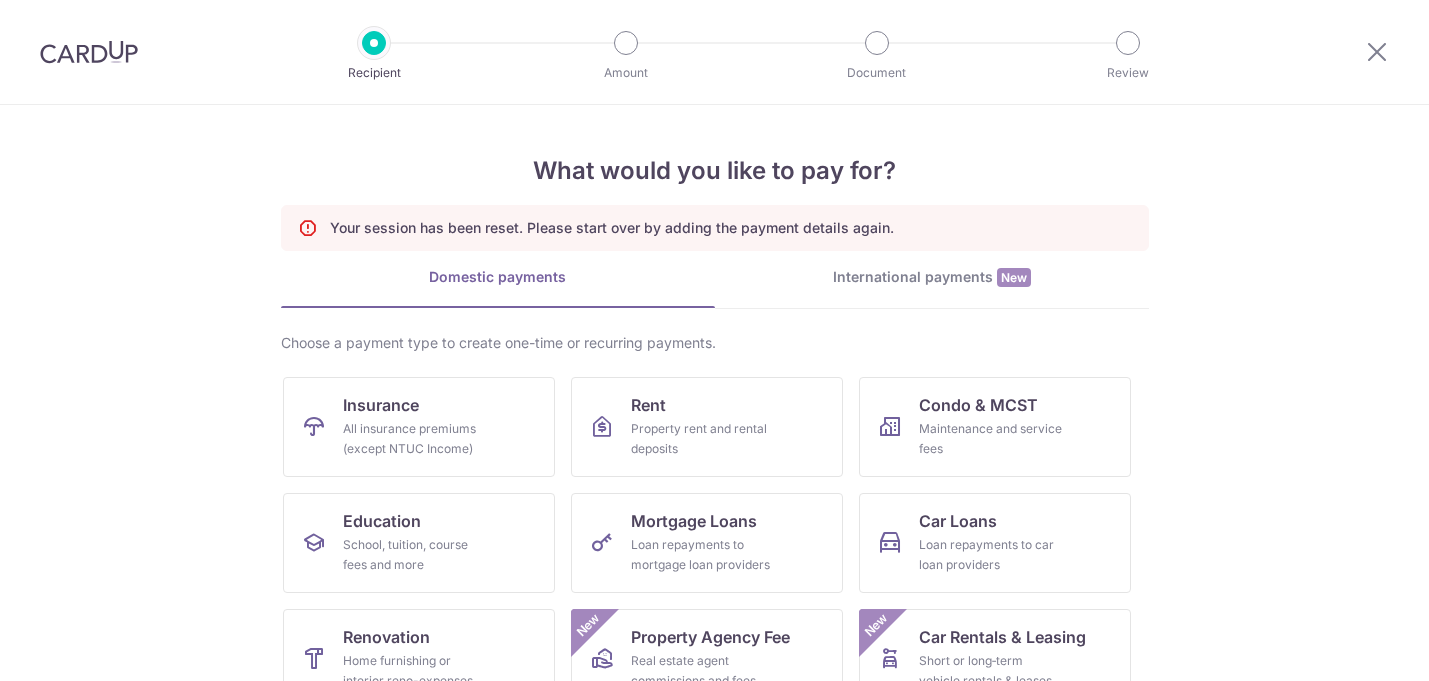 scroll, scrollTop: 0, scrollLeft: 0, axis: both 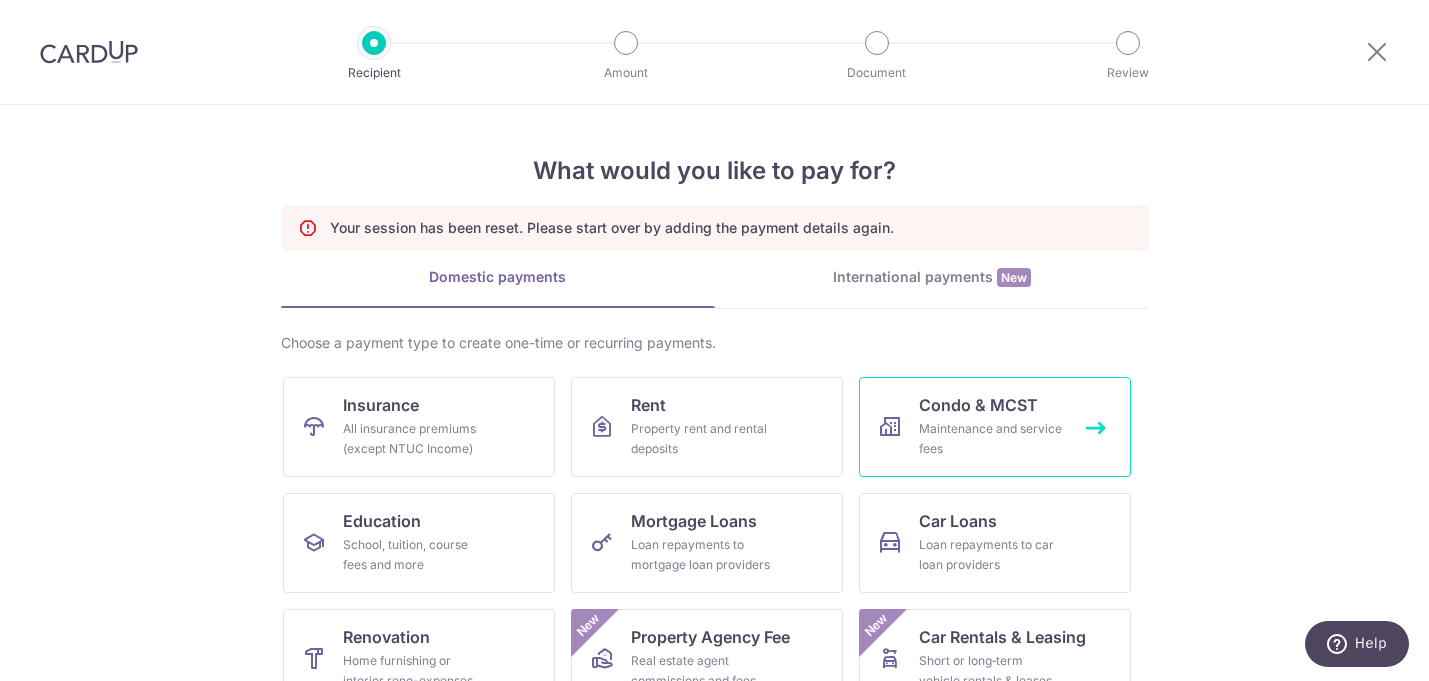 click on "Maintenance and service fees" at bounding box center (991, 439) 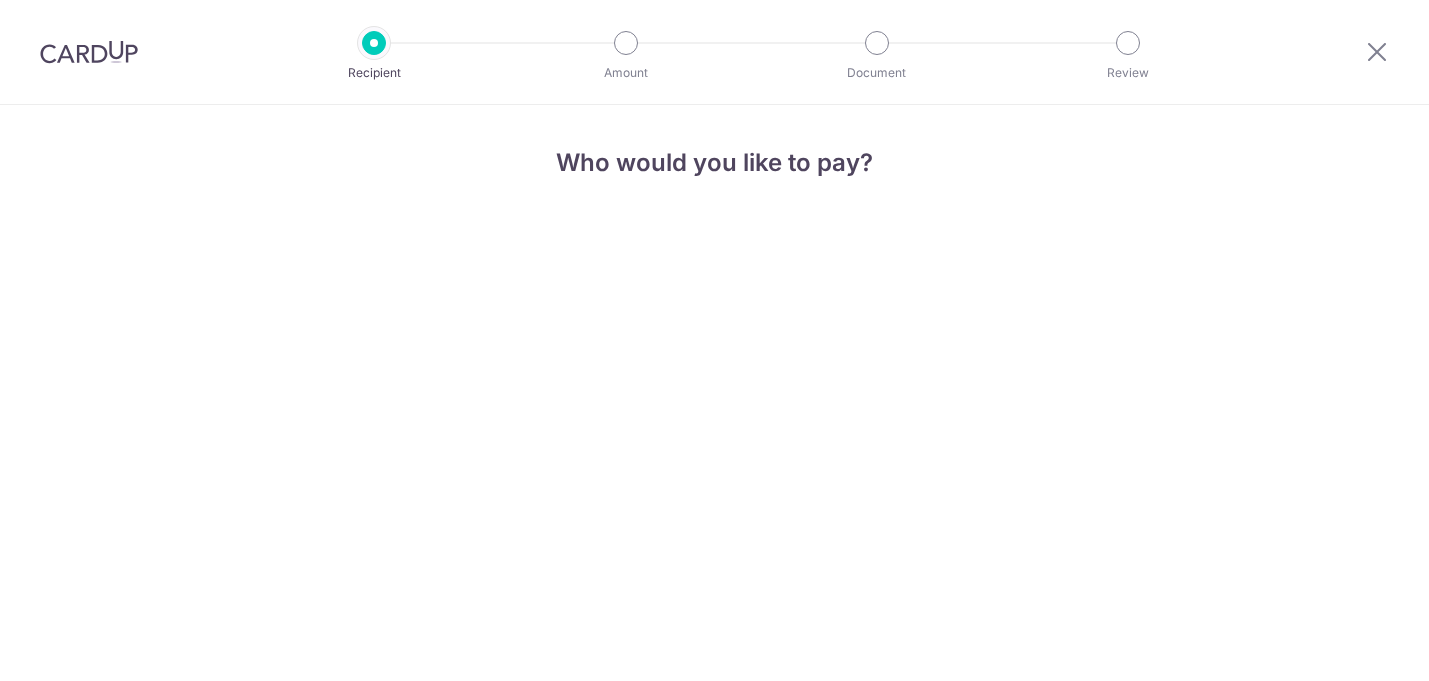 scroll, scrollTop: 0, scrollLeft: 0, axis: both 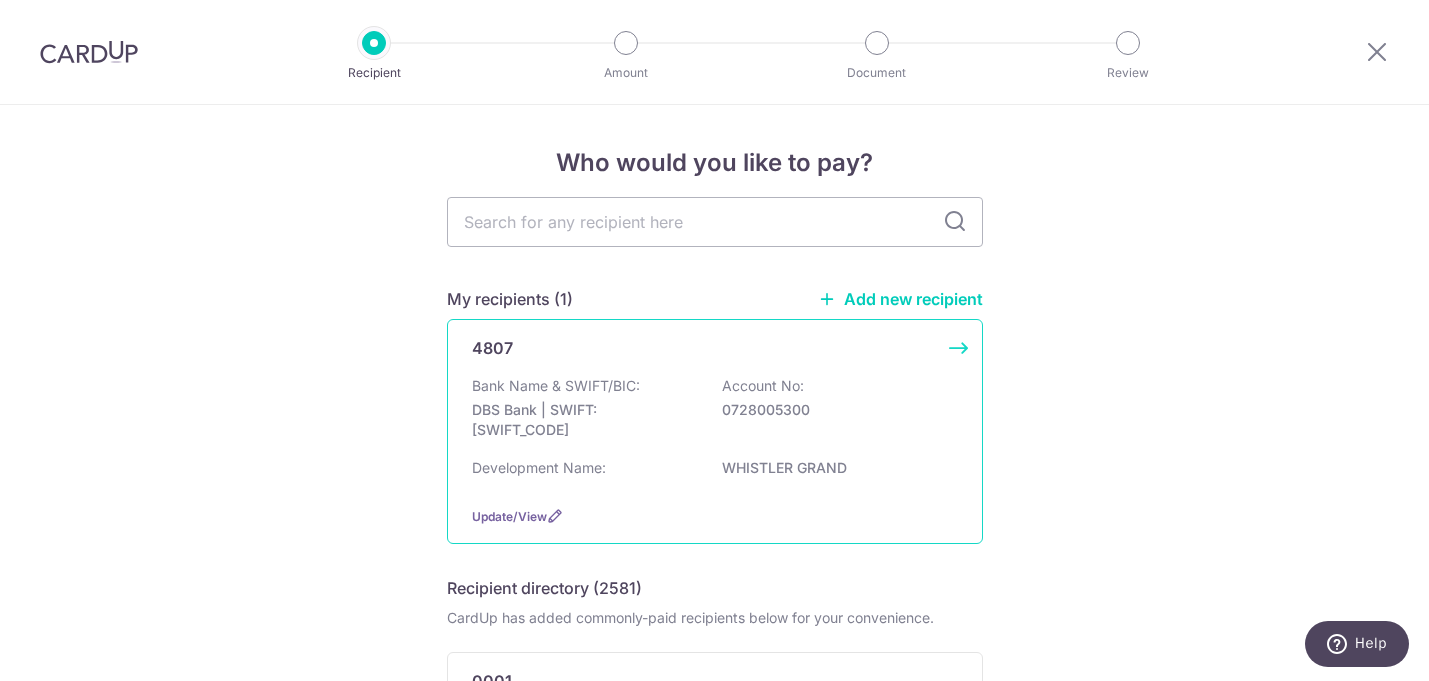 click on "Bank Name & SWIFT/BIC:
DBS Bank | SWIFT: DBSSSGSGXXX
Account No:
0728005300" at bounding box center [715, 413] 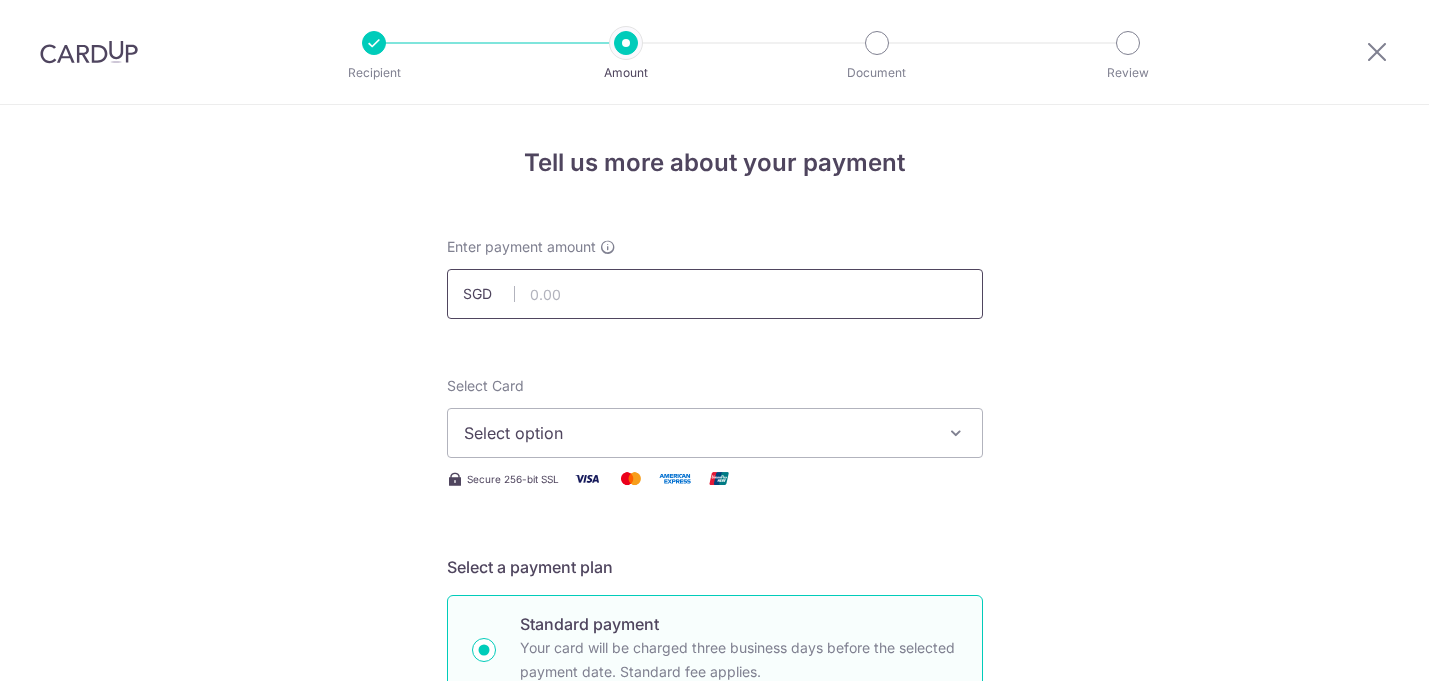 scroll, scrollTop: 0, scrollLeft: 0, axis: both 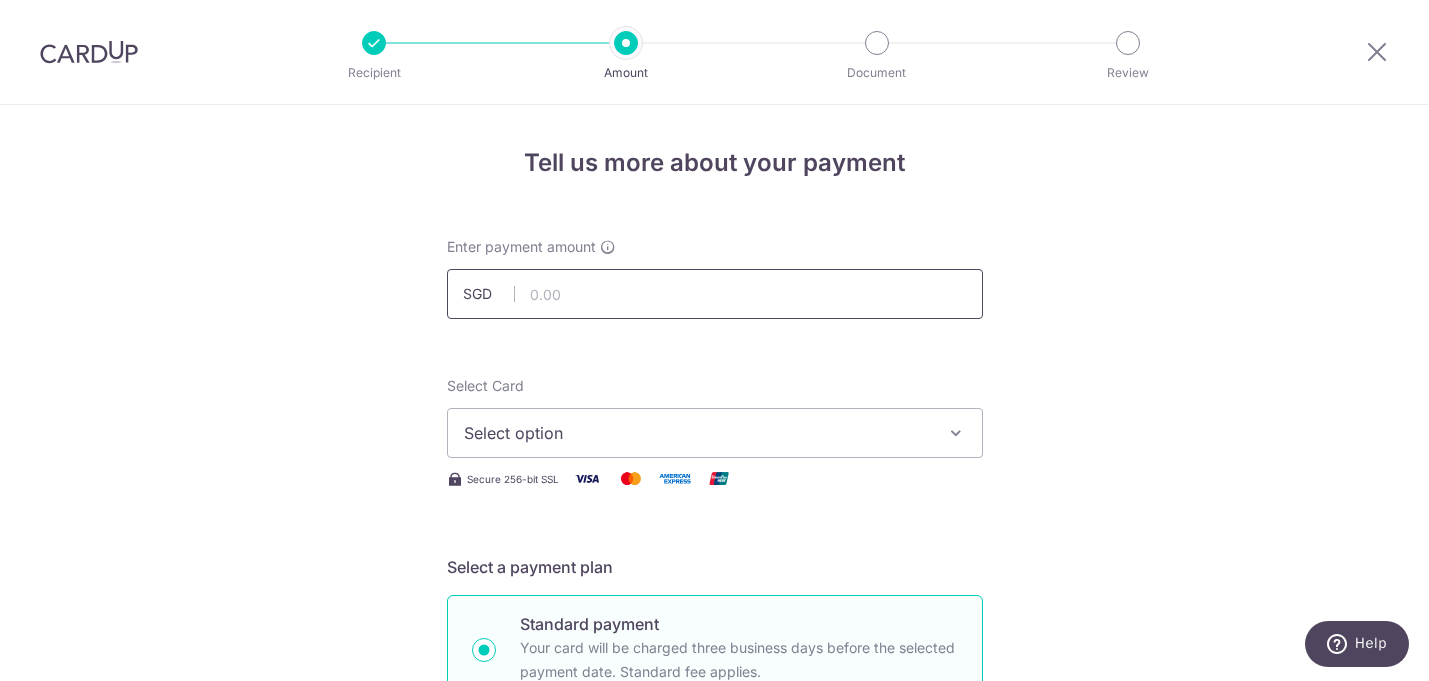 click at bounding box center [715, 294] 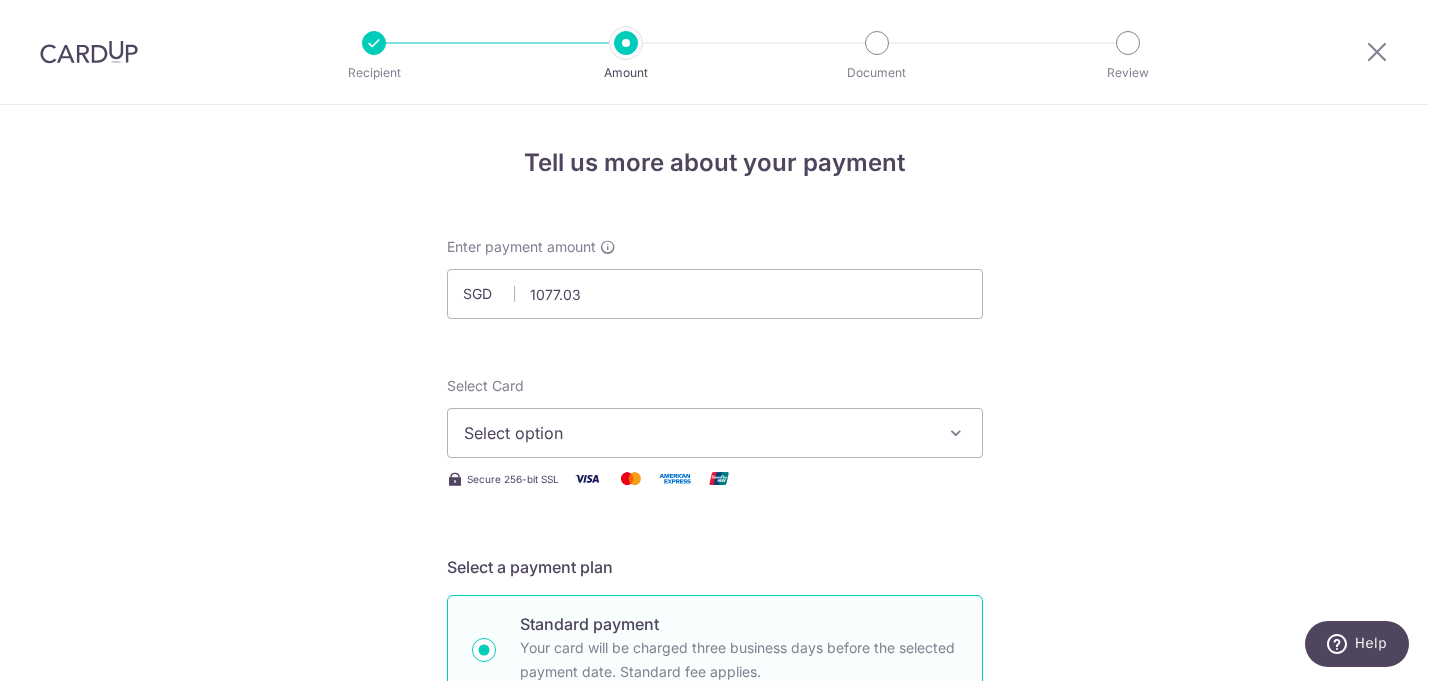 type on "1,077.03" 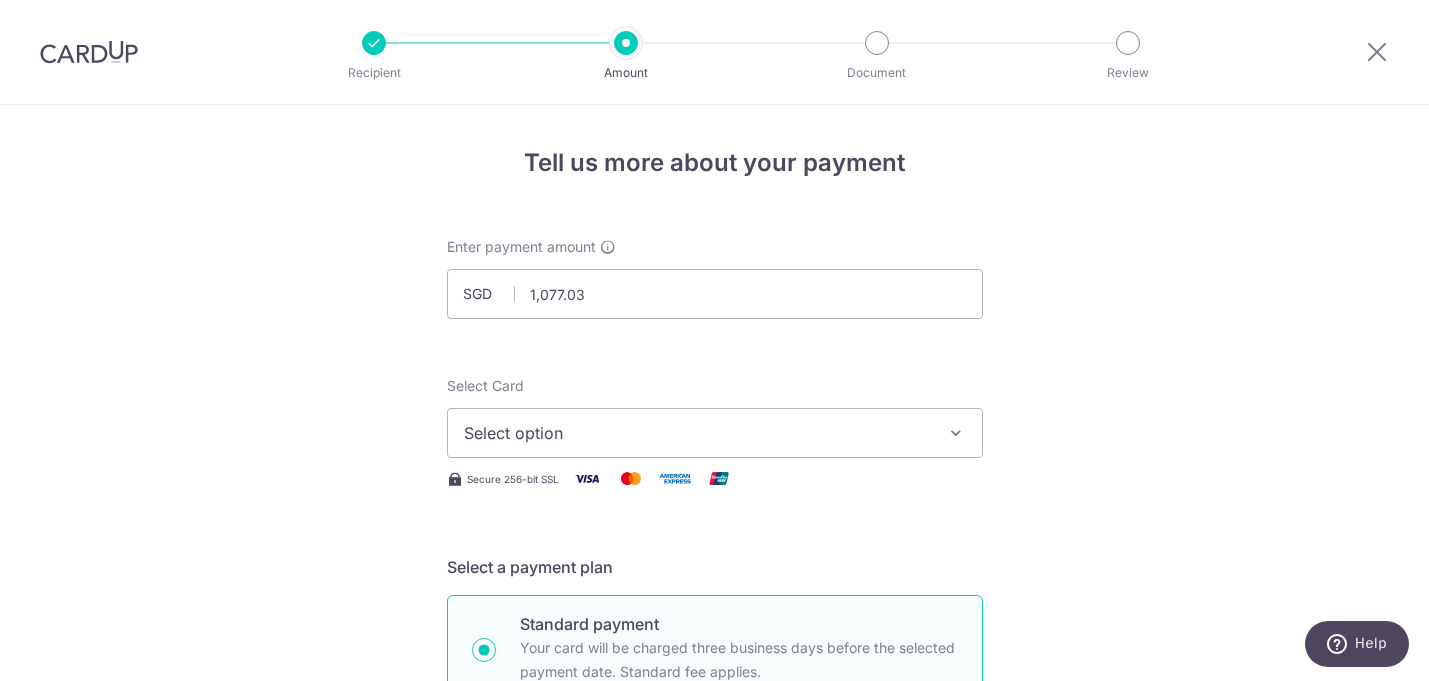 click on "Select option" at bounding box center (715, 433) 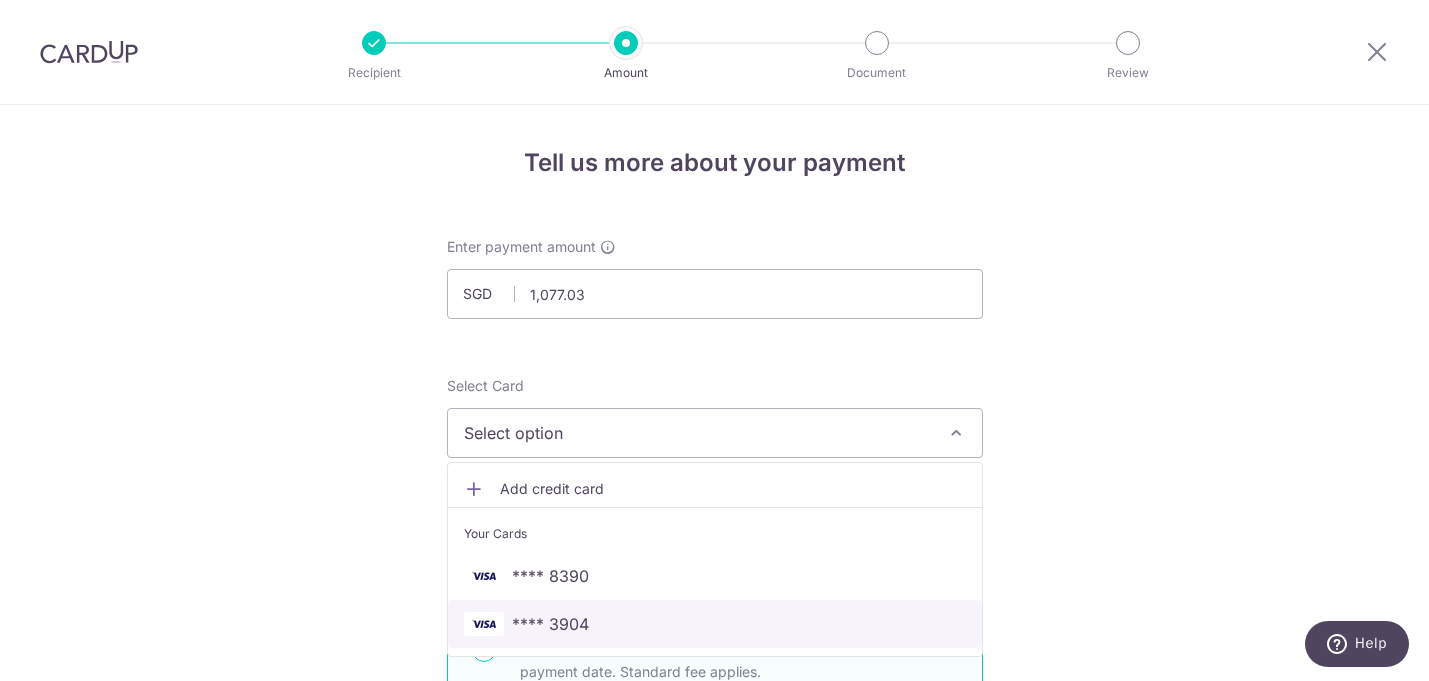 click on "**** 3904" at bounding box center (715, 624) 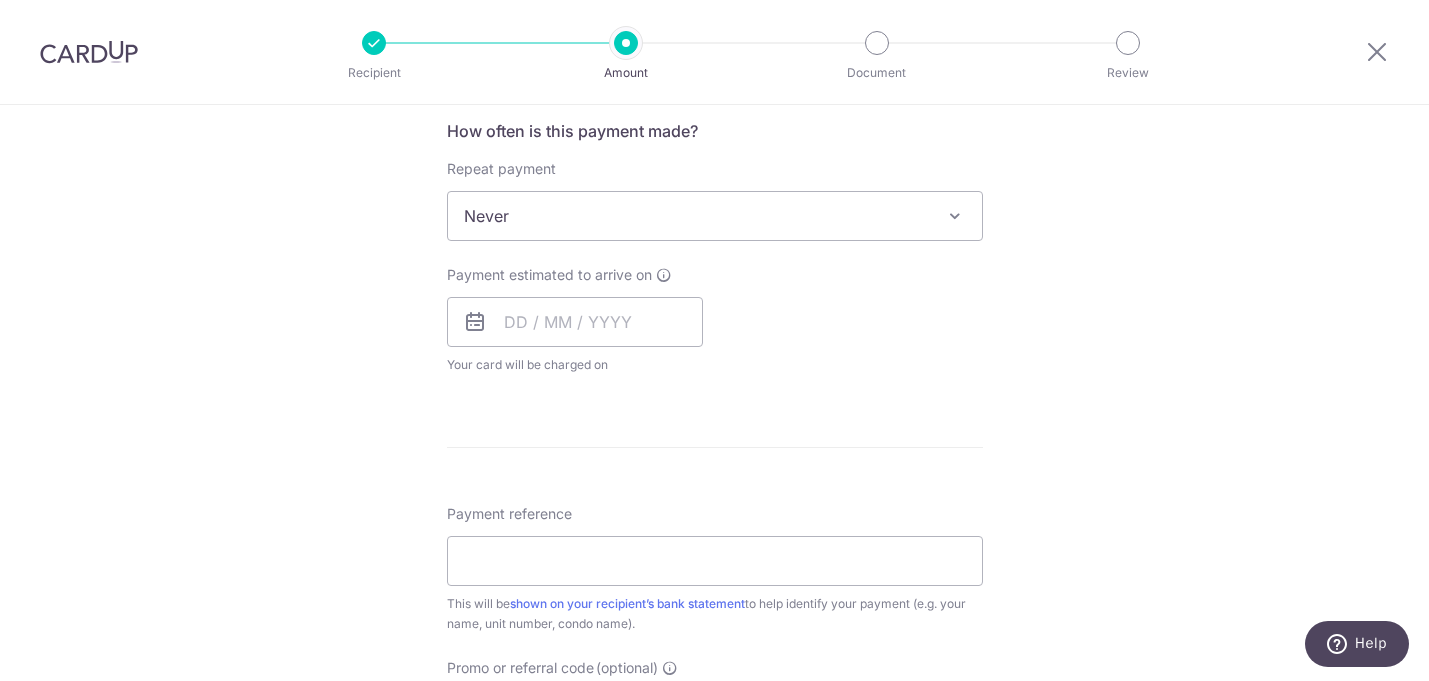 scroll, scrollTop: 776, scrollLeft: 0, axis: vertical 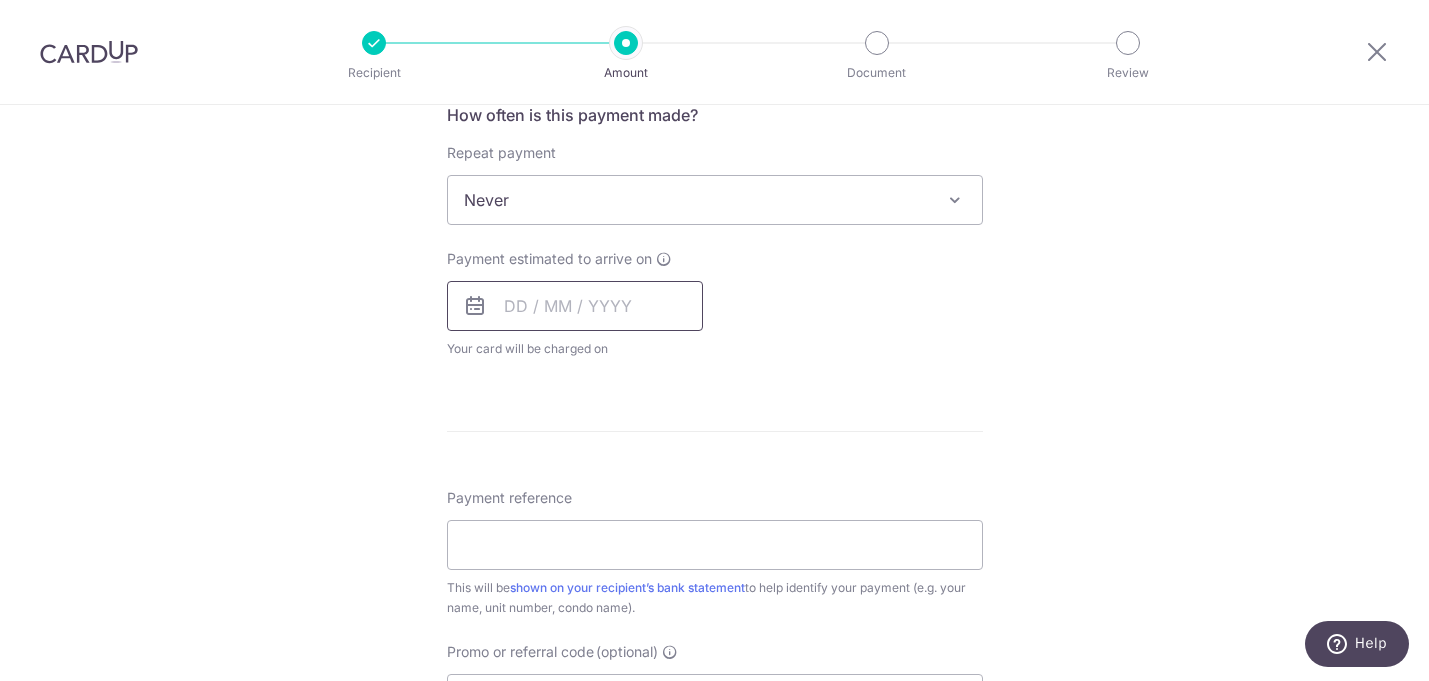 click at bounding box center [575, 306] 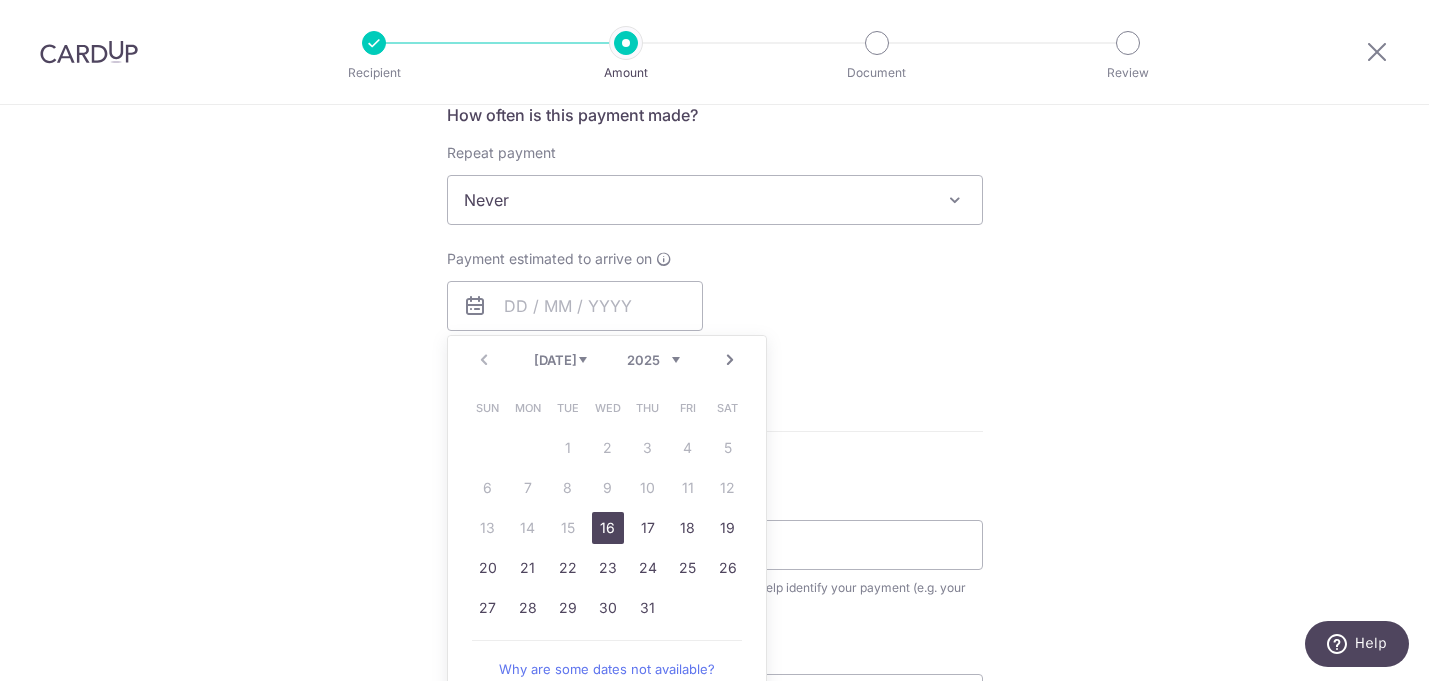 click on "Prev Next Jul Aug Sep Oct Nov Dec 2025 2026 2027 2028 2029 2030 2031 2032 2033 2034 2035 Sun Mon Tue Wed Thu Fri Sat     1 2 3 4 5 6 7 8 9 10 11 12 13 14 15 16 17 18 19 20 21 22 23 24 25 26 27 28 29 30 31     Why are some dates not available?" at bounding box center (607, 516) 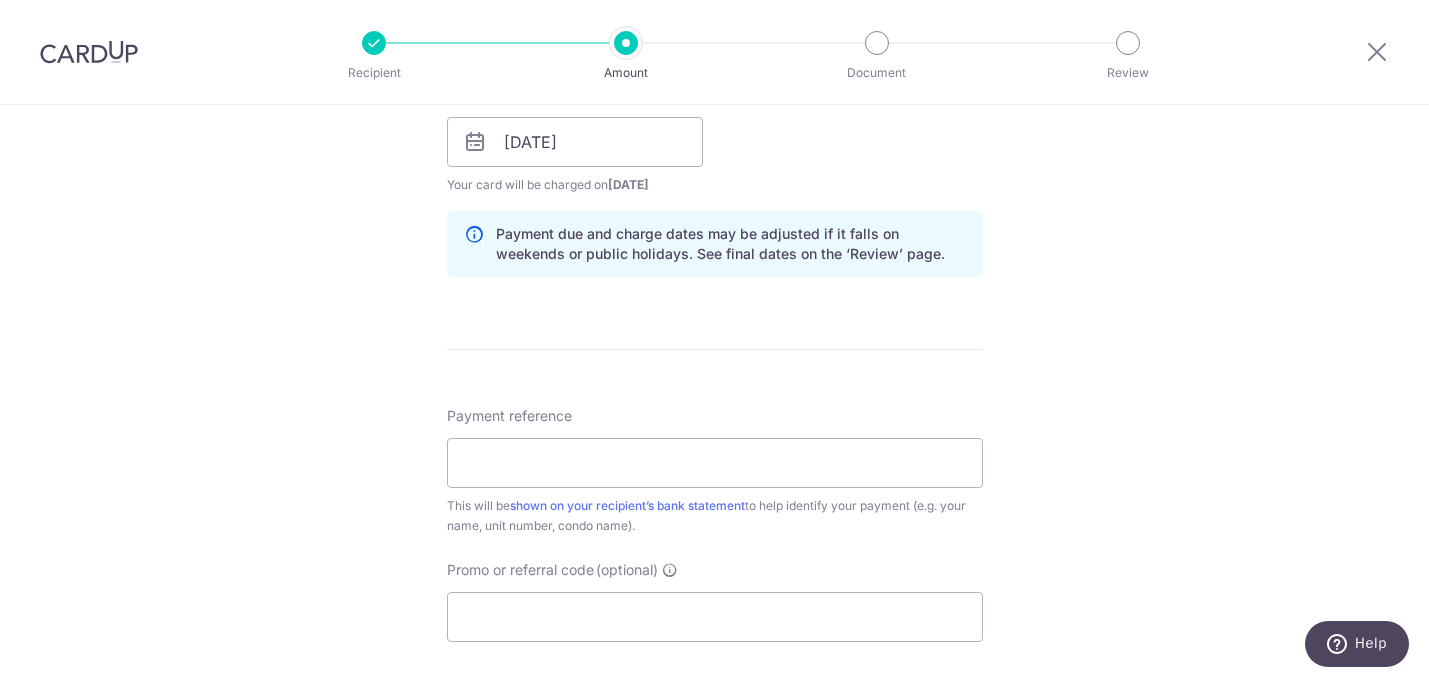 scroll, scrollTop: 950, scrollLeft: 0, axis: vertical 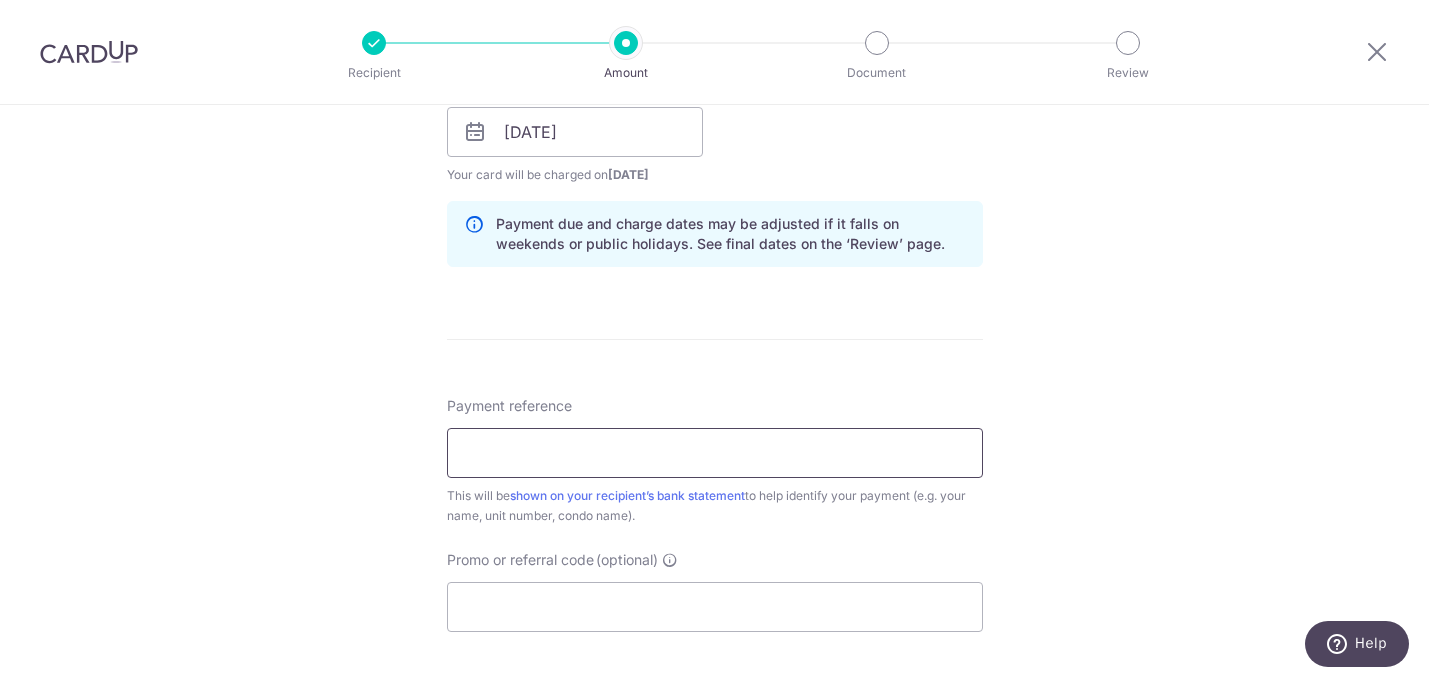 click on "Payment reference" at bounding box center [715, 453] 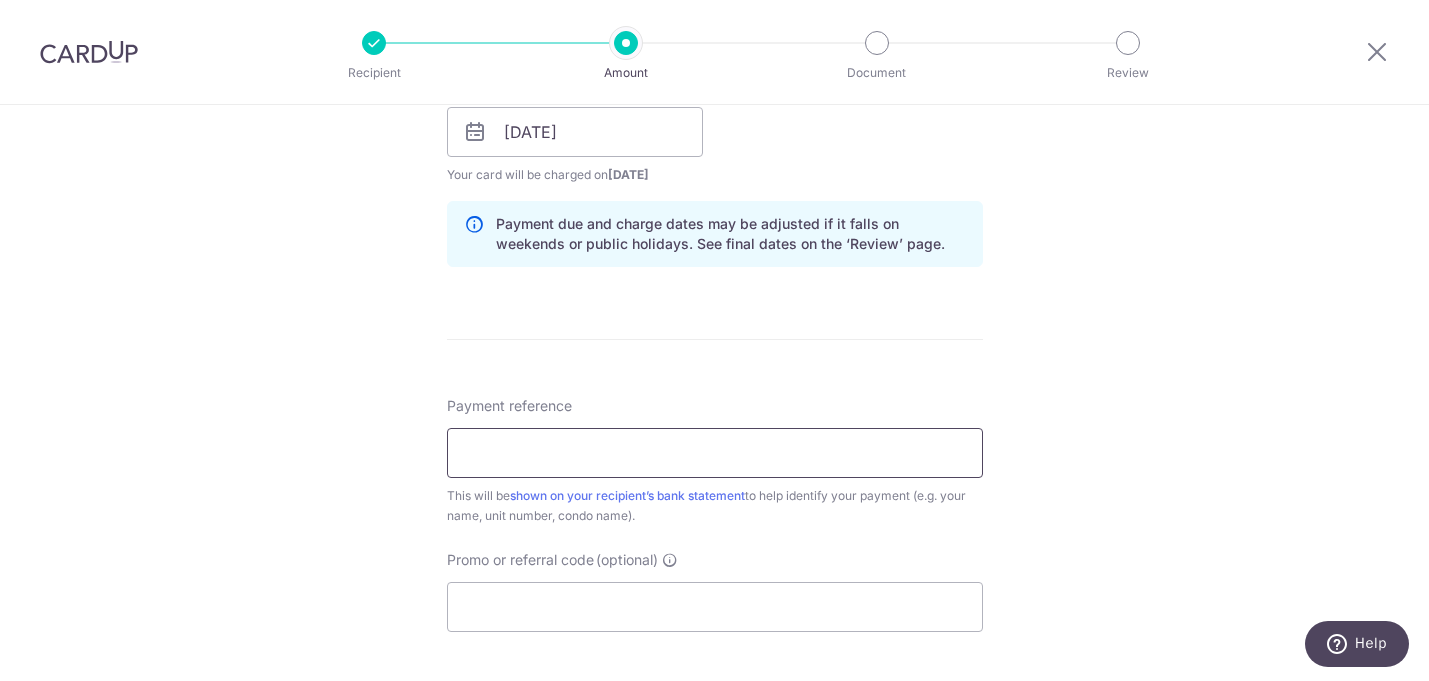 type on "Whistler Grand 22-01" 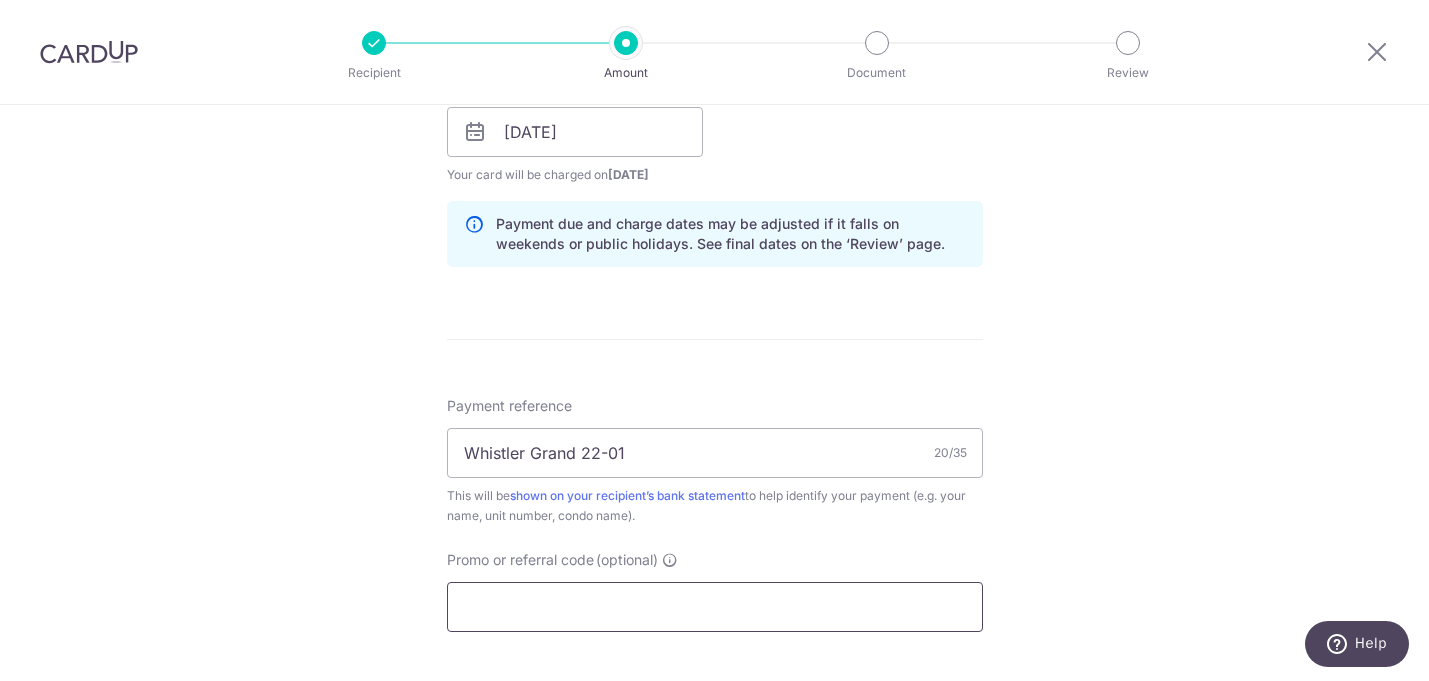click on "Promo or referral code
(optional)" at bounding box center [715, 607] 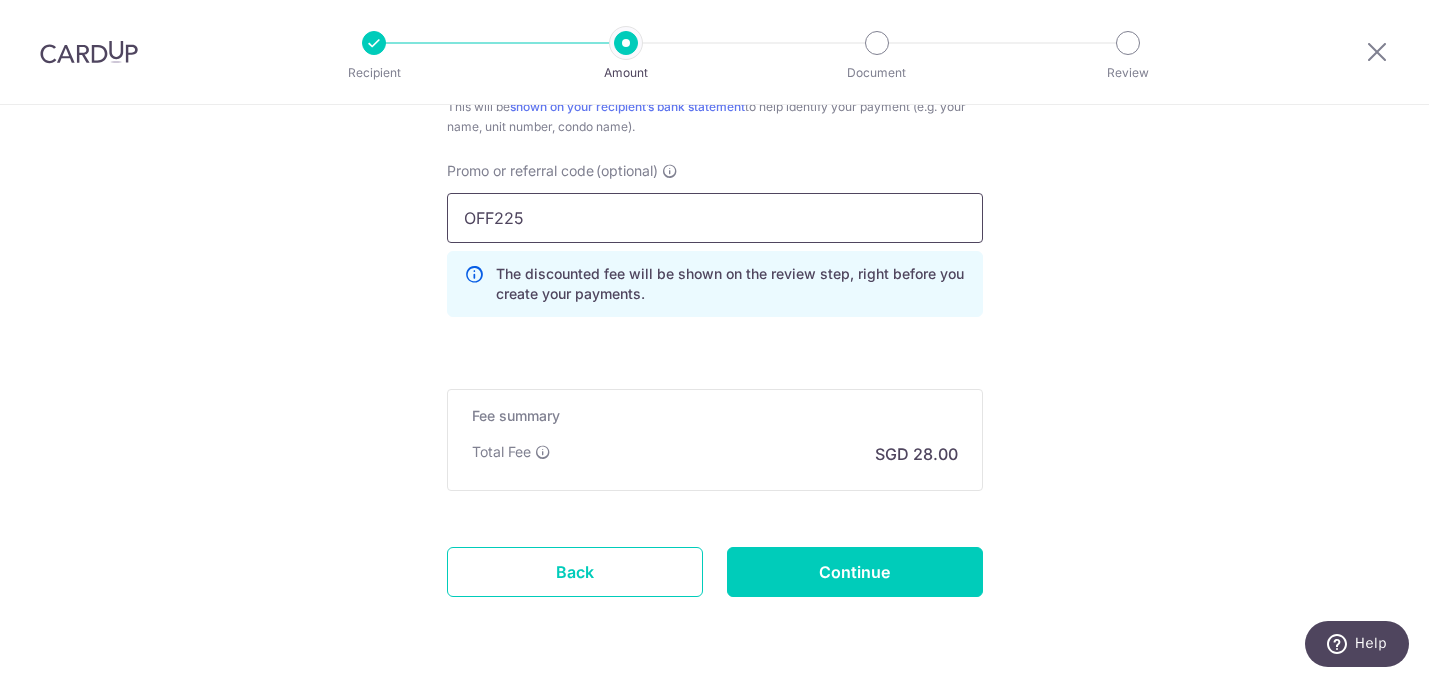 scroll, scrollTop: 1405, scrollLeft: 0, axis: vertical 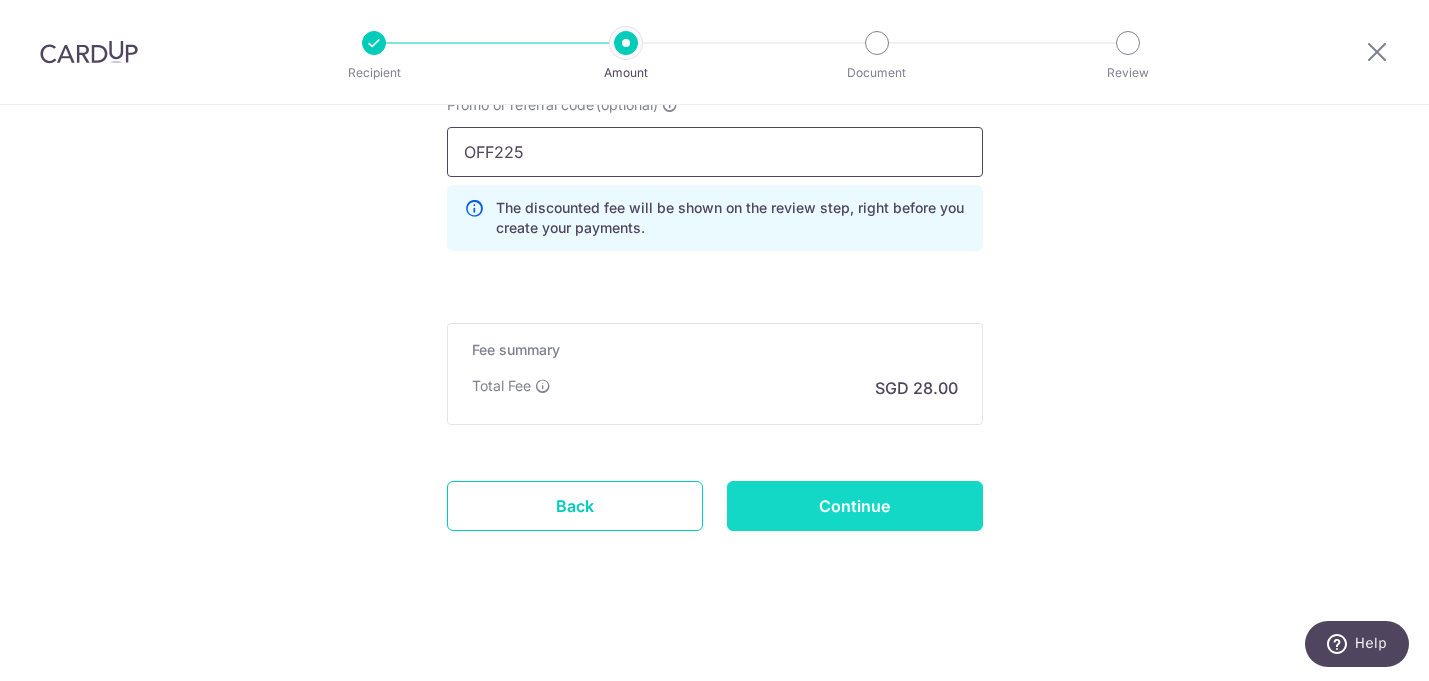 type on "OFF225" 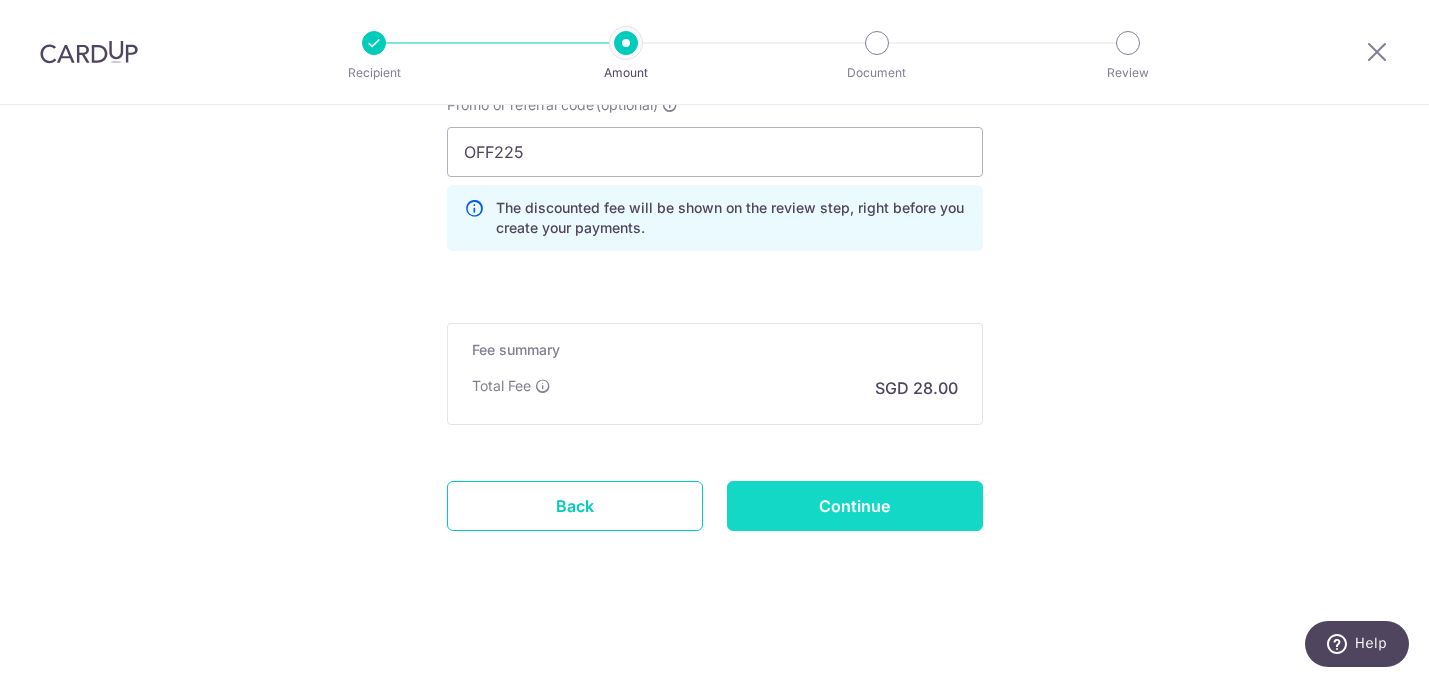 click on "Continue" at bounding box center (855, 506) 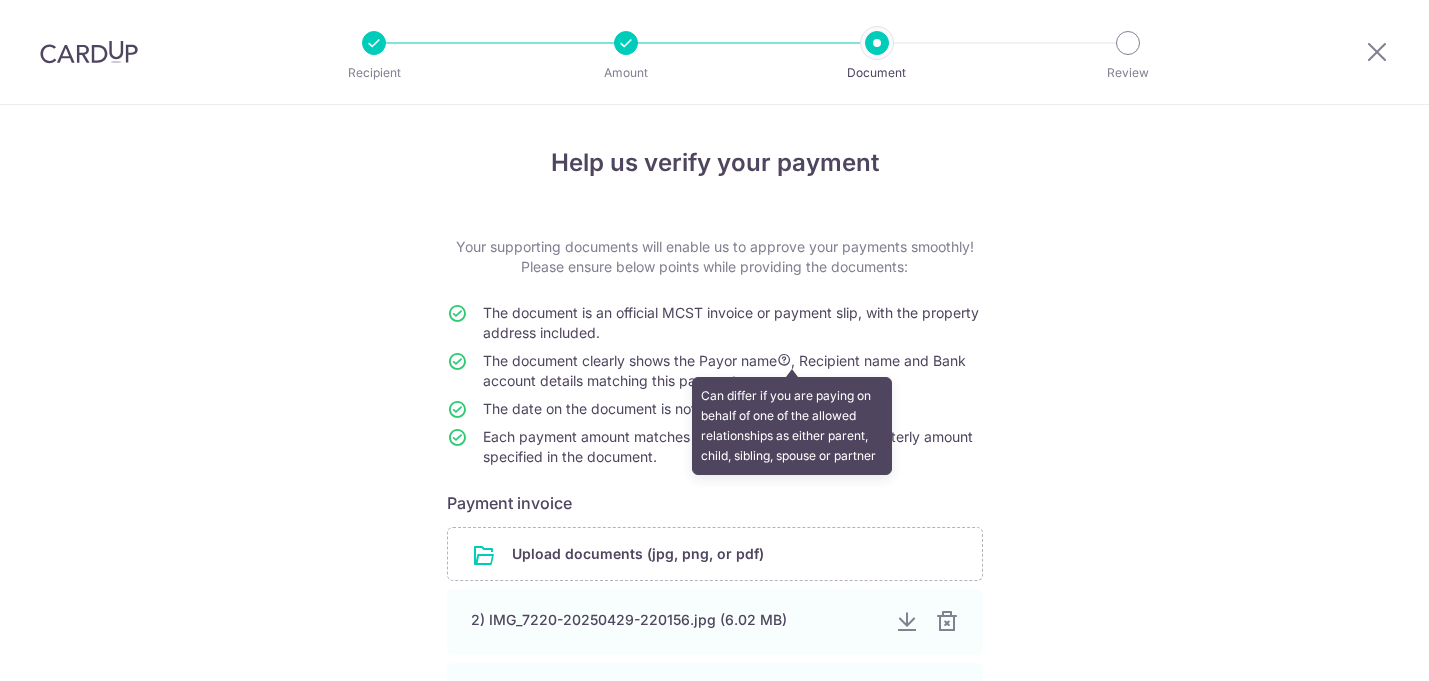 scroll, scrollTop: 0, scrollLeft: 0, axis: both 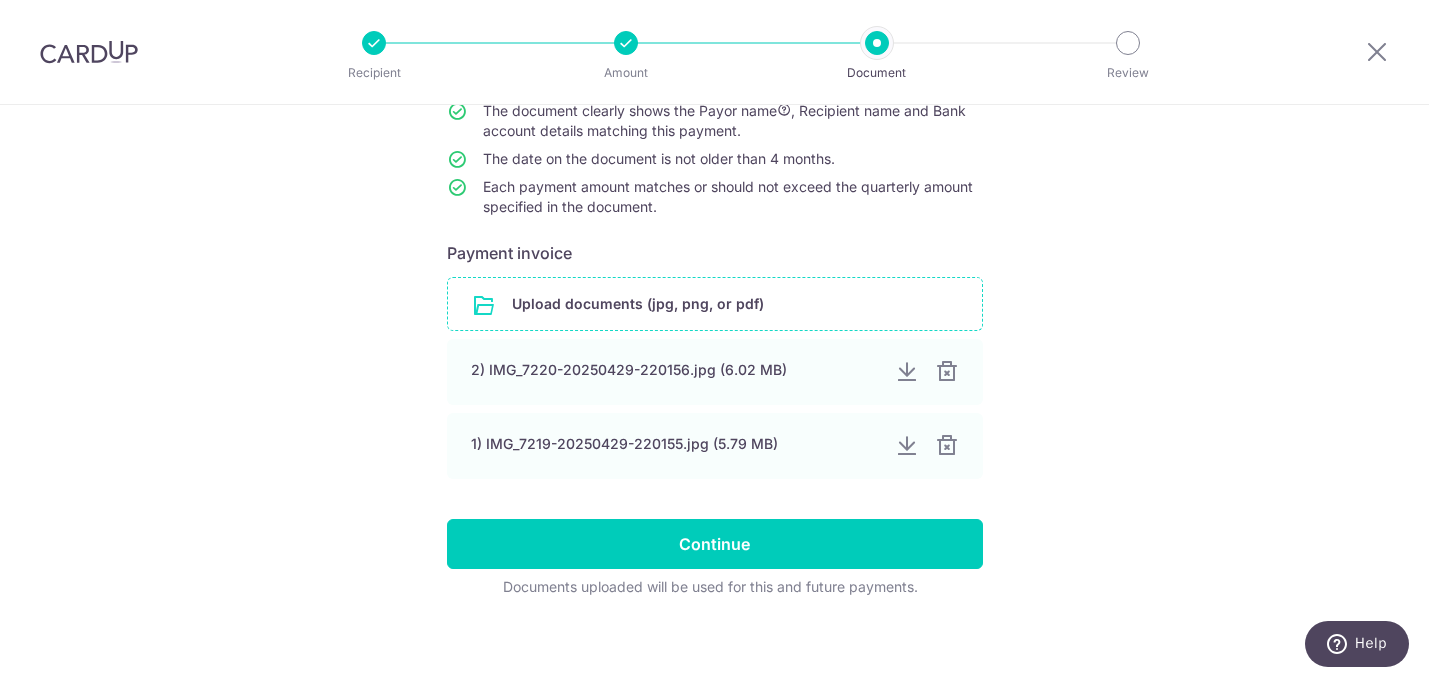 click at bounding box center [715, 304] 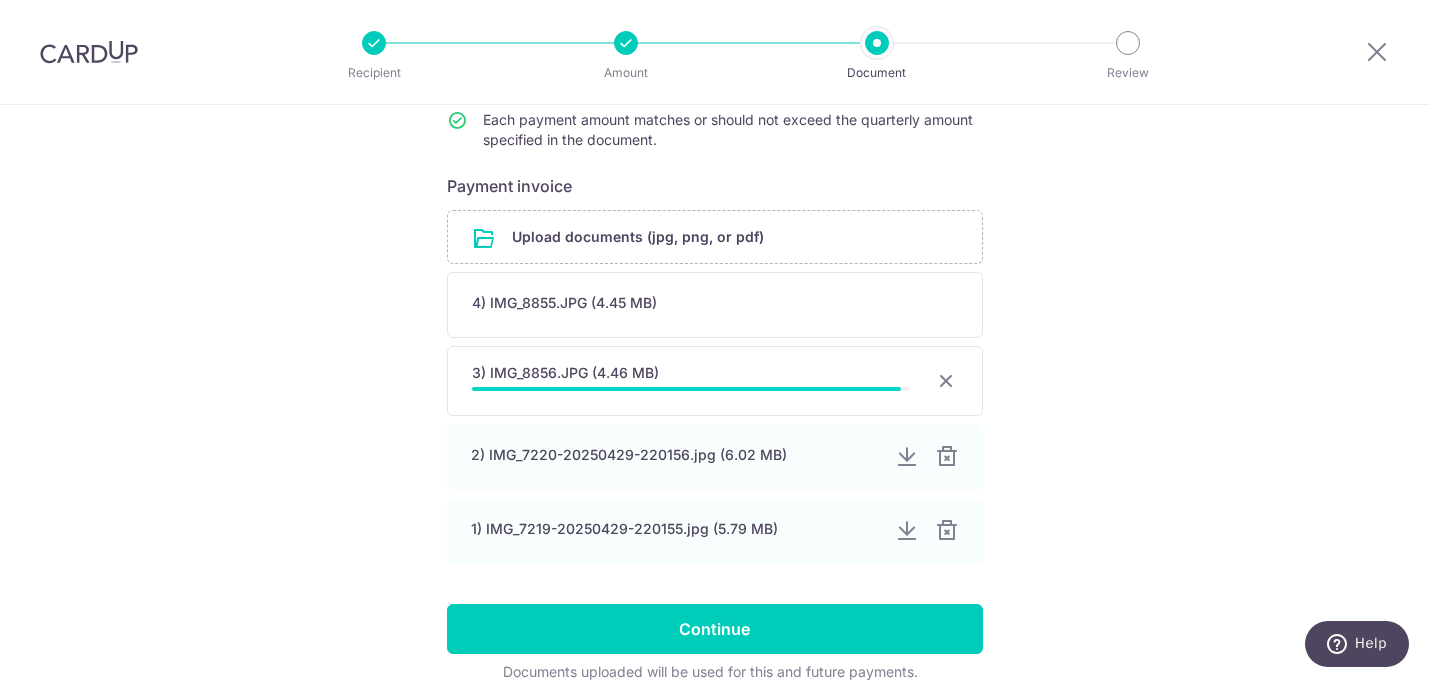 scroll, scrollTop: 324, scrollLeft: 0, axis: vertical 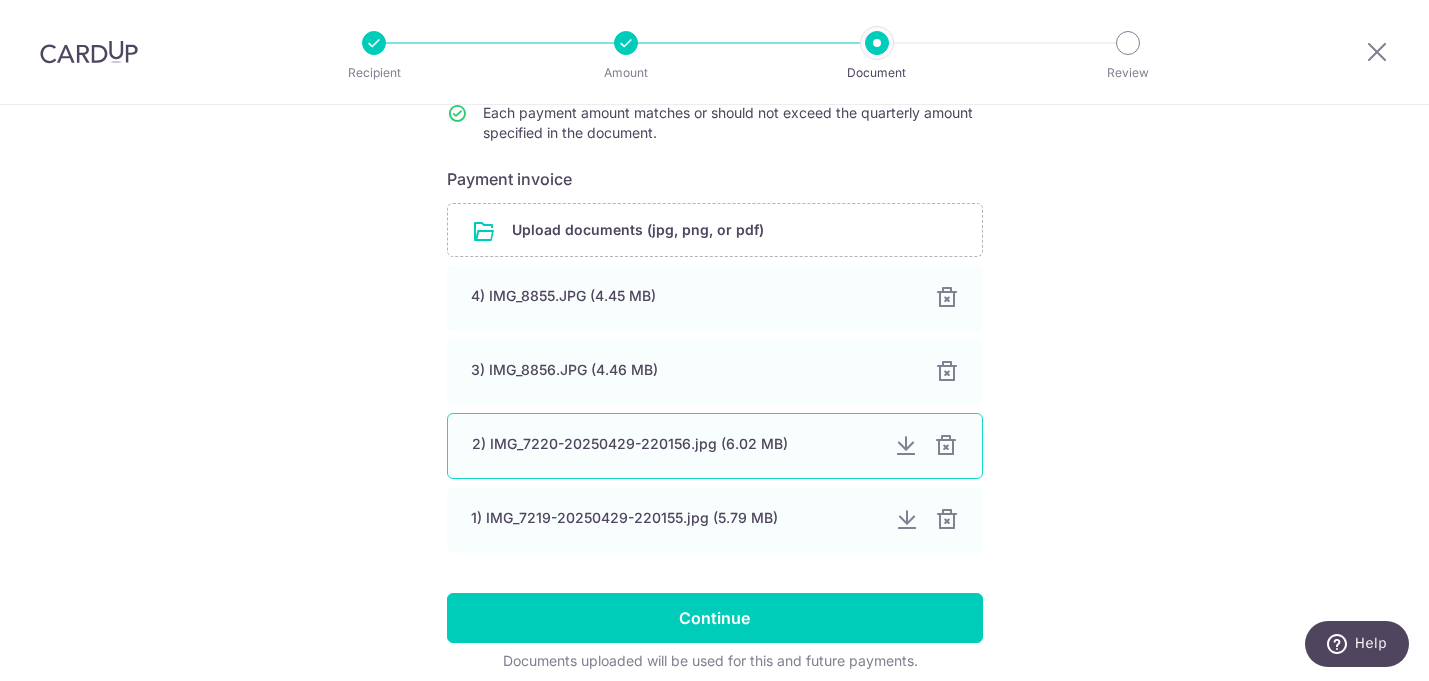 click at bounding box center [946, 446] 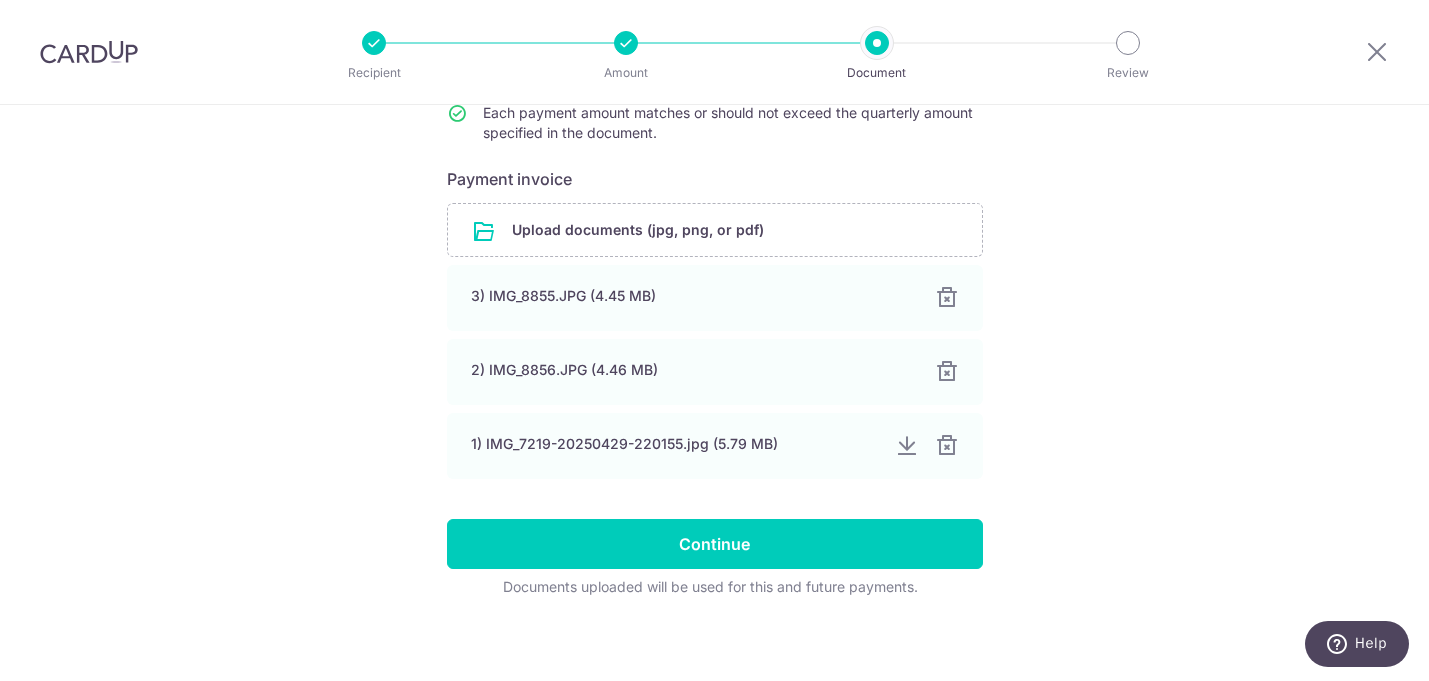 click at bounding box center [947, 446] 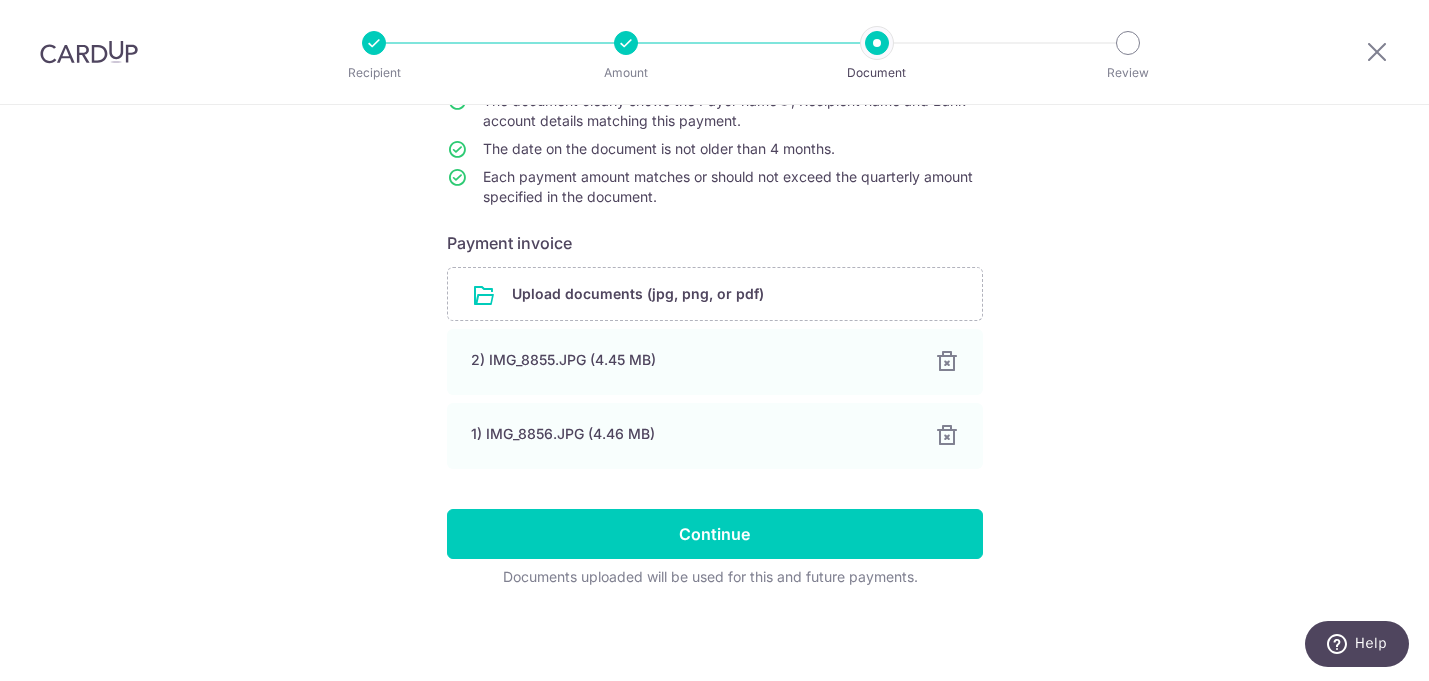 scroll, scrollTop: 260, scrollLeft: 0, axis: vertical 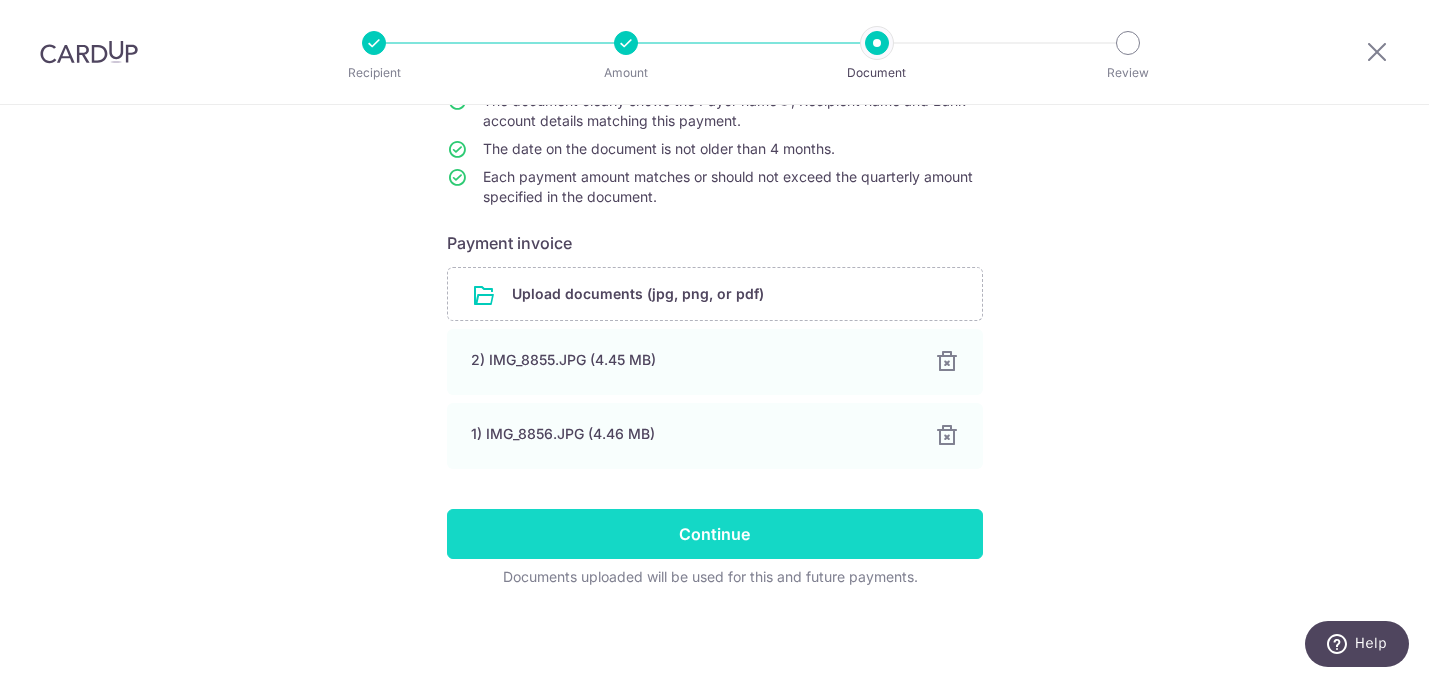 click on "Continue" at bounding box center [715, 534] 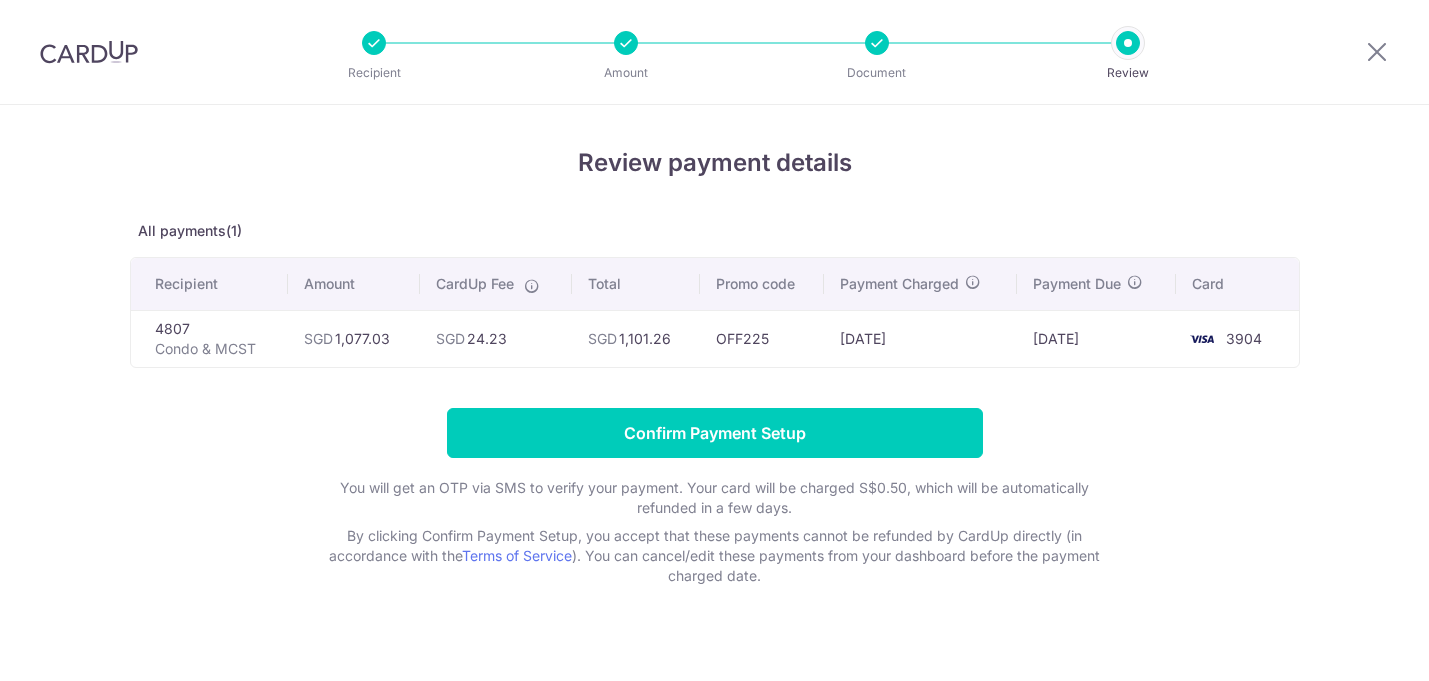 scroll, scrollTop: 0, scrollLeft: 0, axis: both 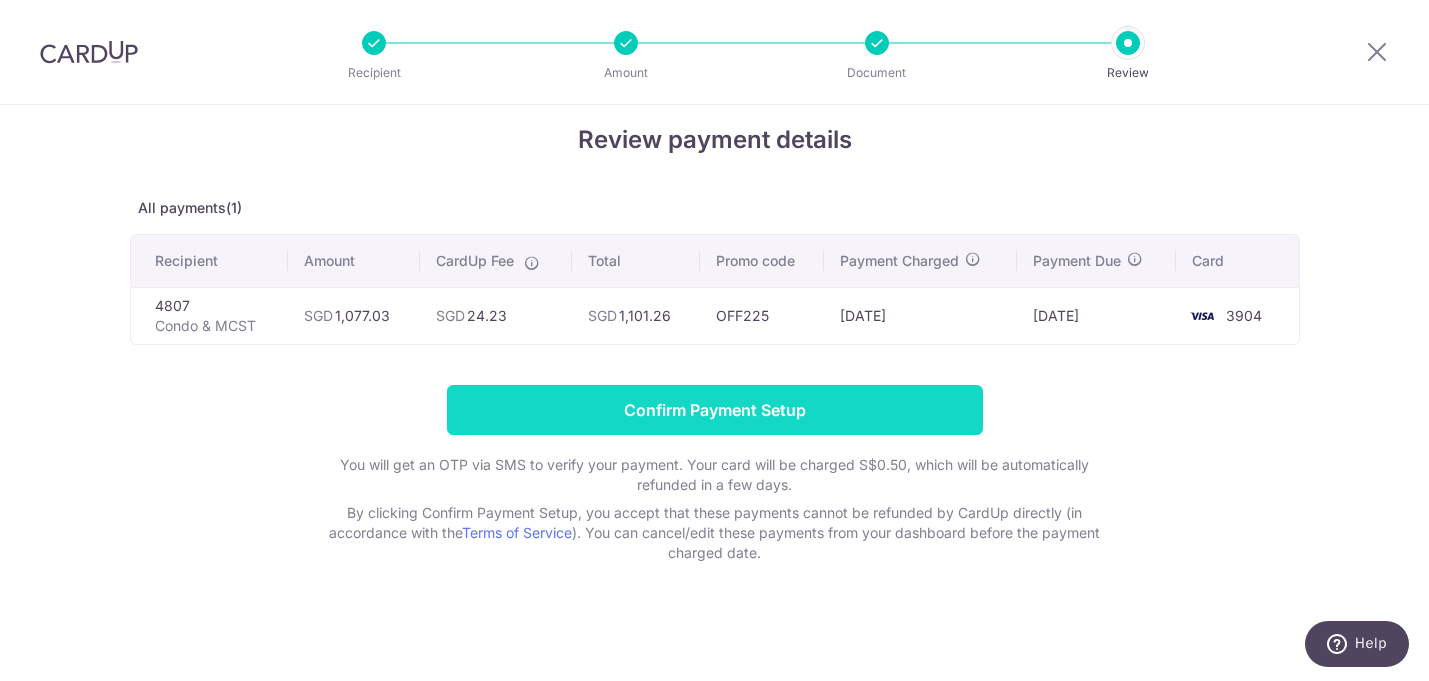 click on "Confirm Payment Setup" at bounding box center [715, 410] 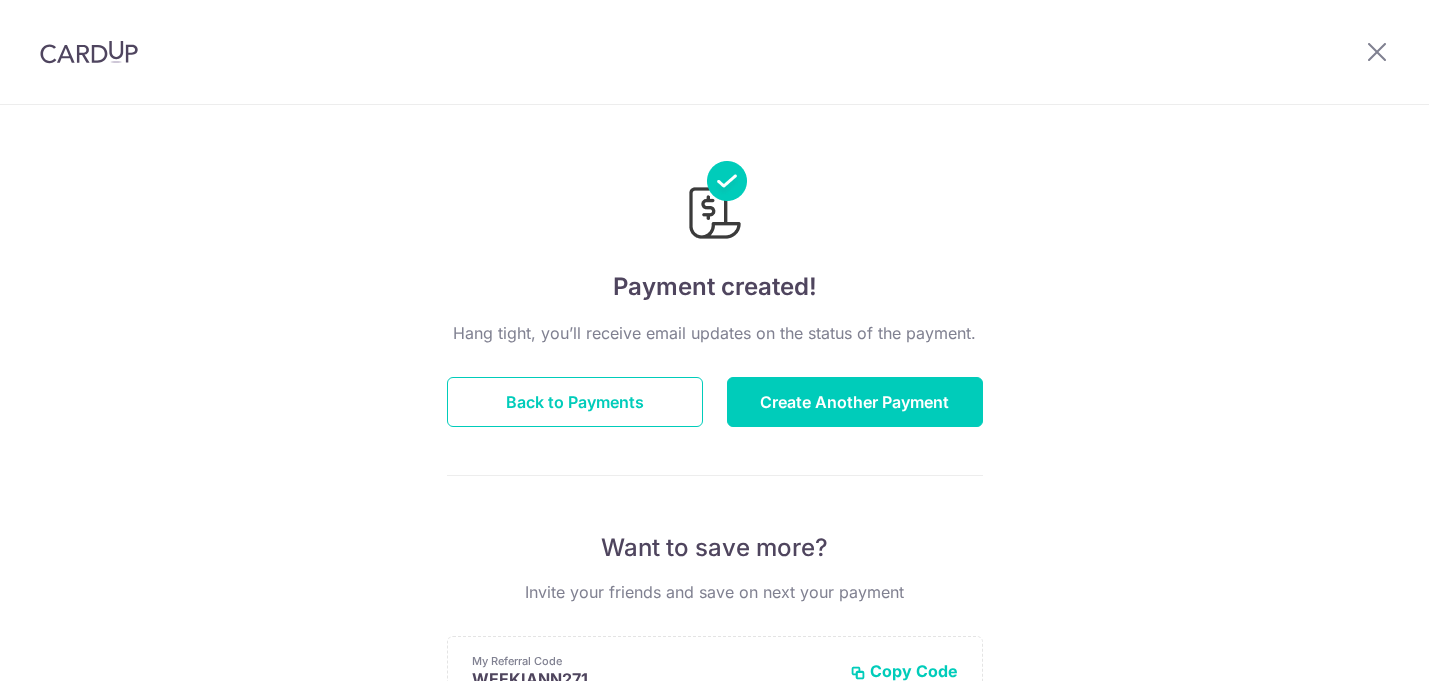 scroll, scrollTop: 0, scrollLeft: 0, axis: both 